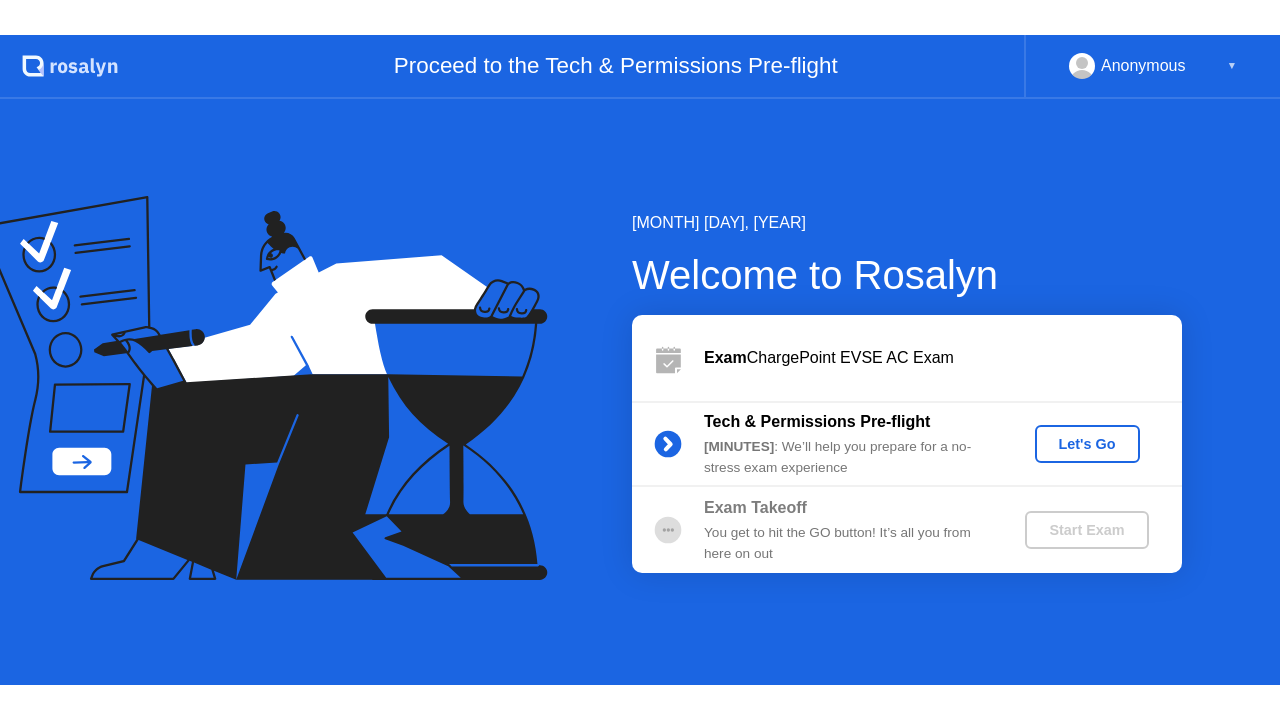scroll, scrollTop: 0, scrollLeft: 0, axis: both 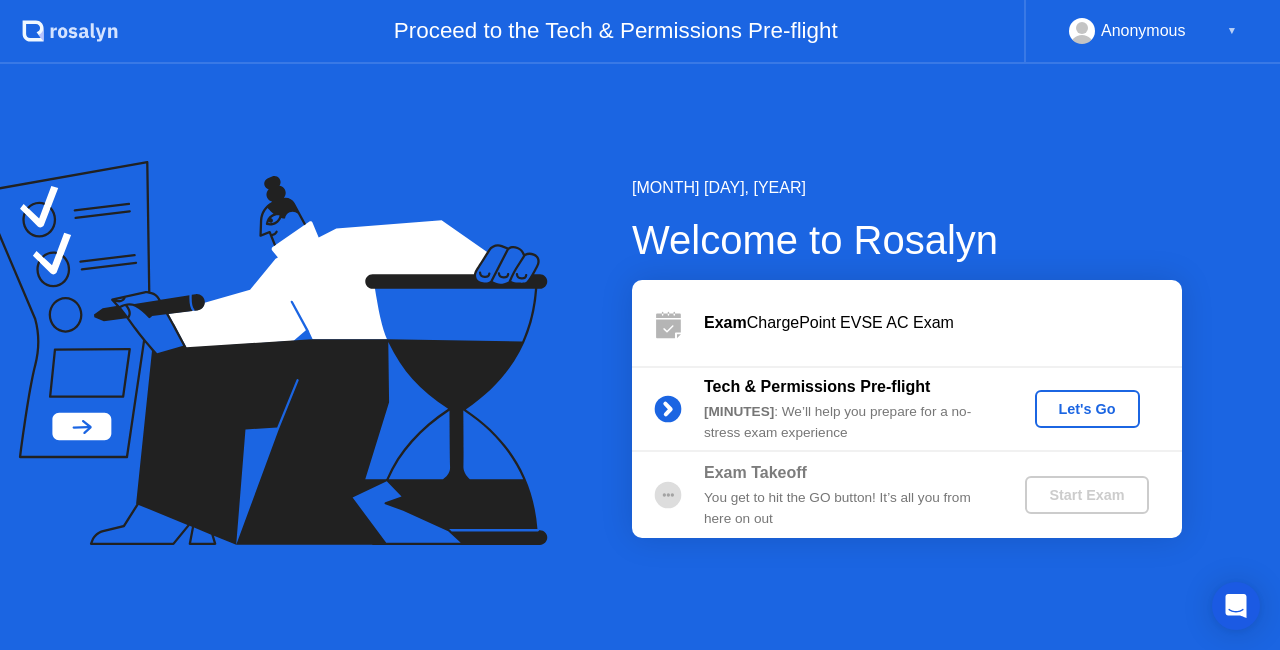click on "Let's Go" 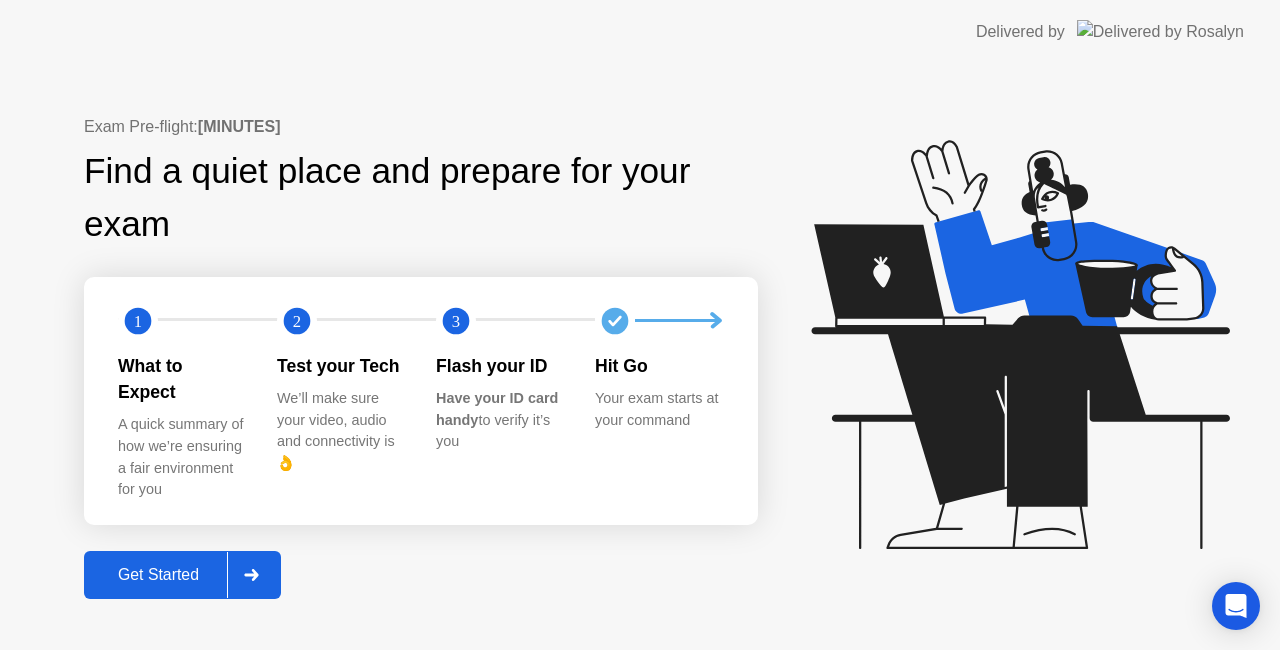 click on "Get Started" 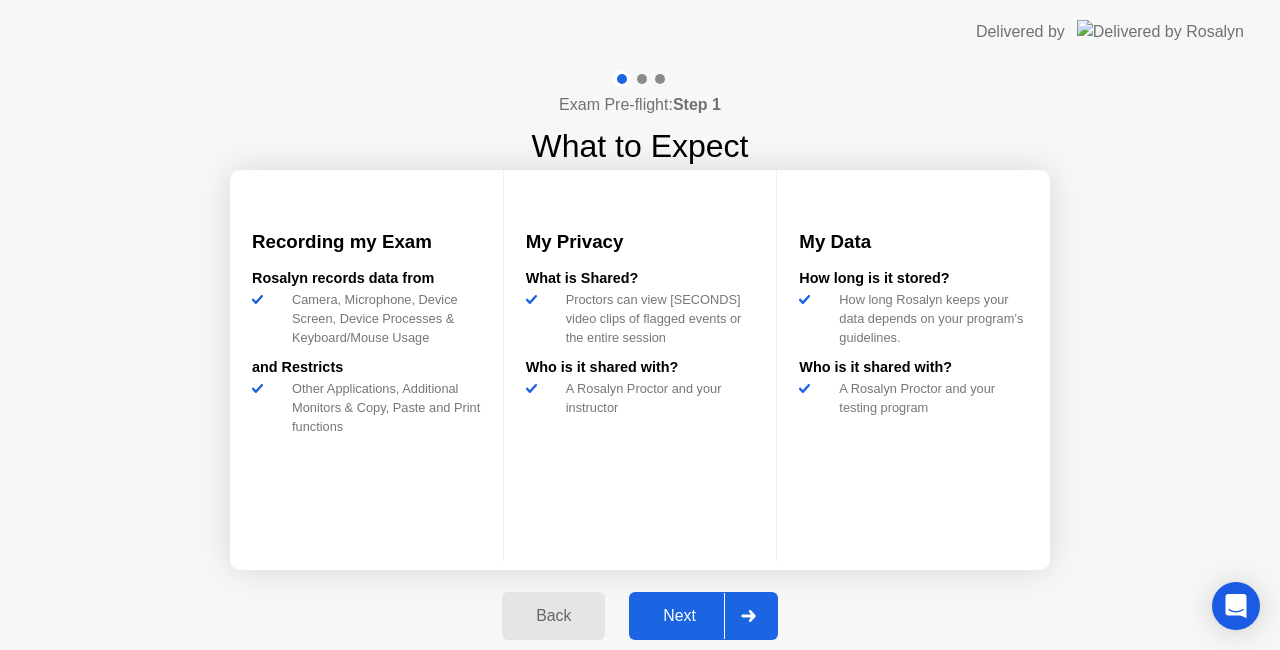 click 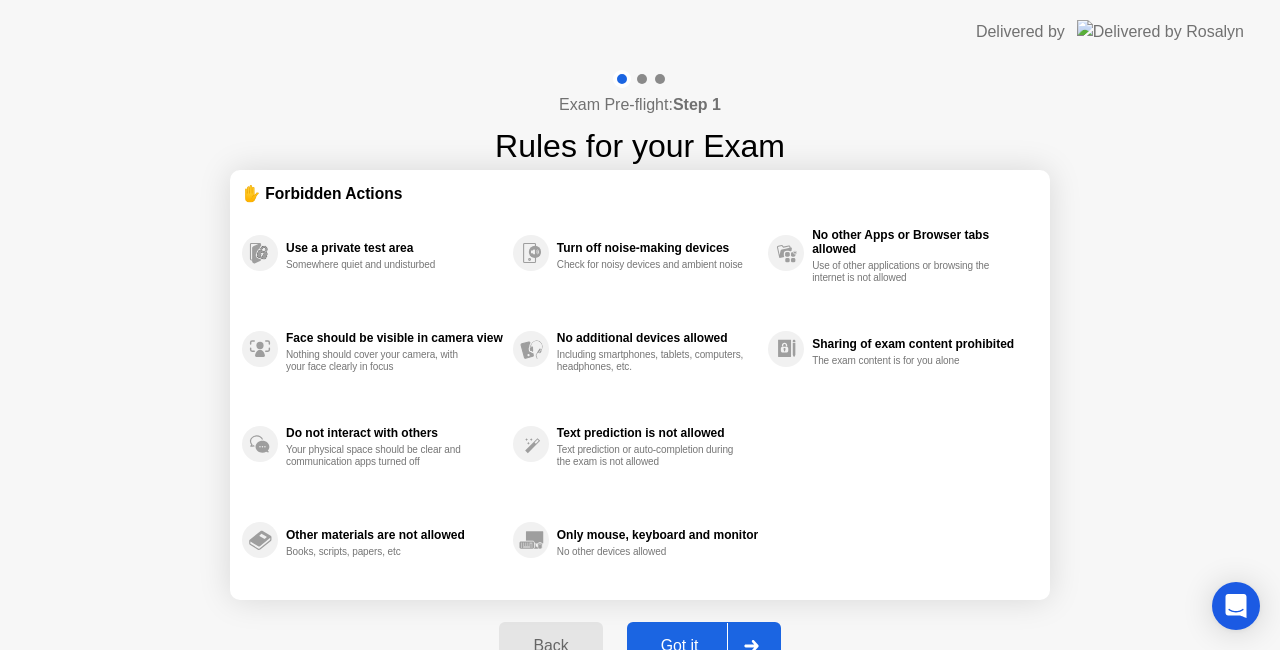click on "Got it" 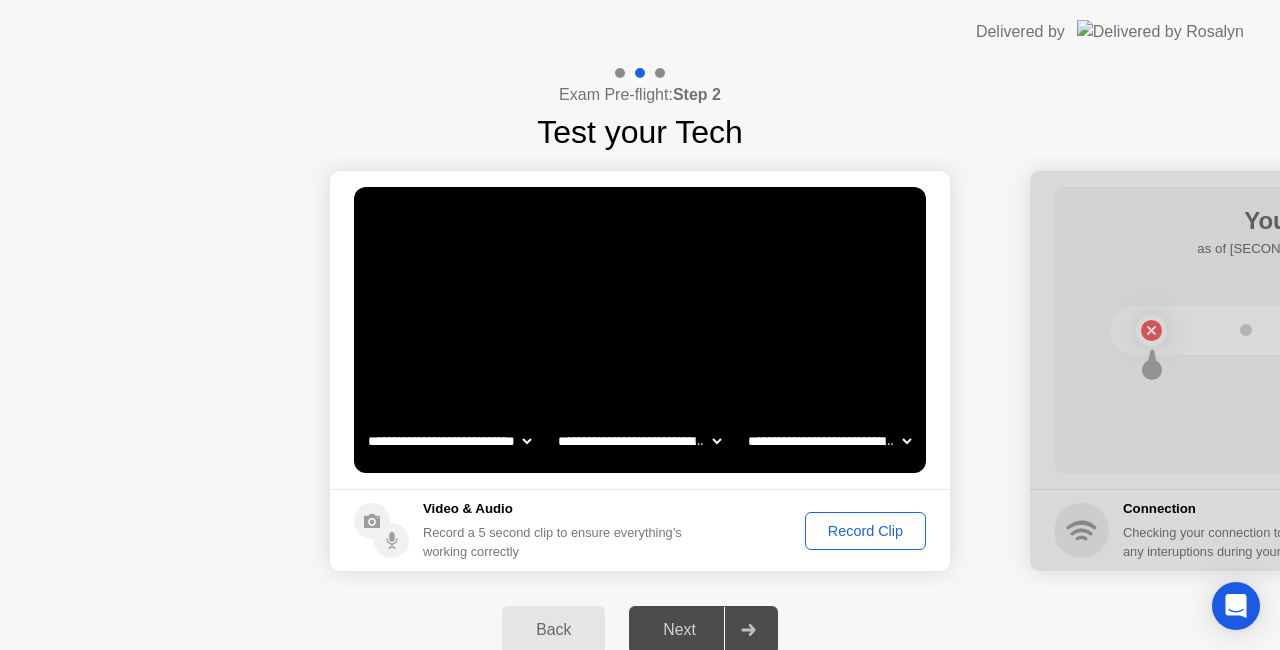click on "Record Clip" 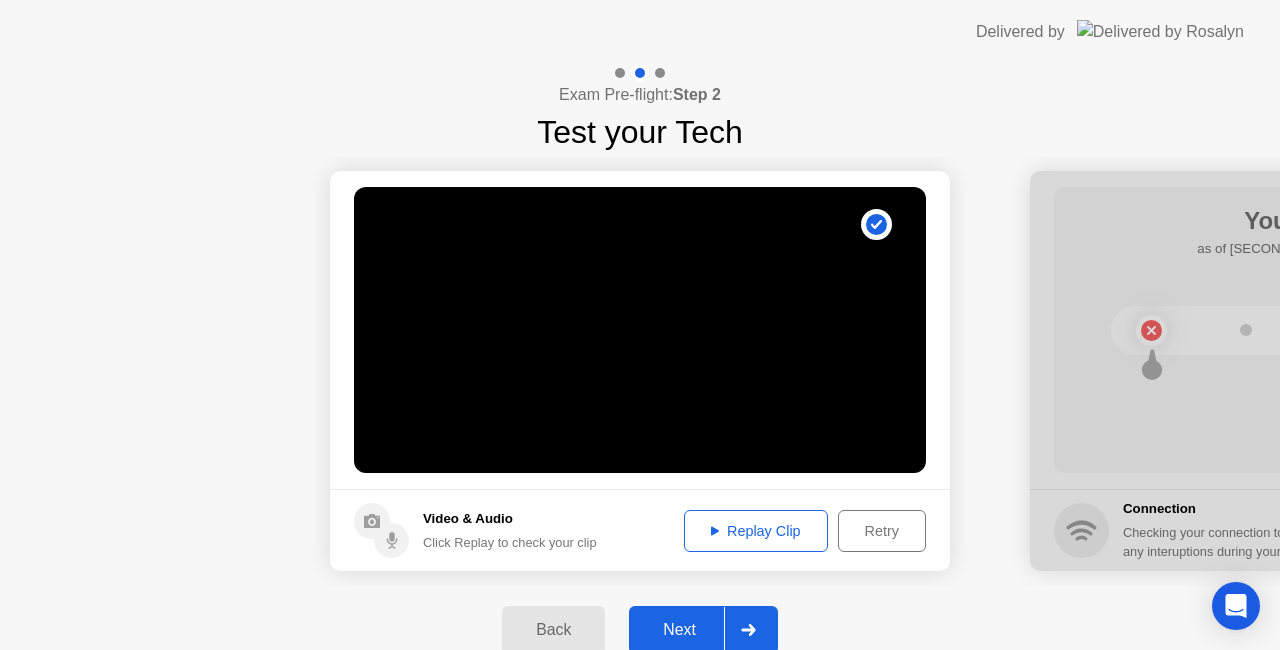 click on "Replay Clip" 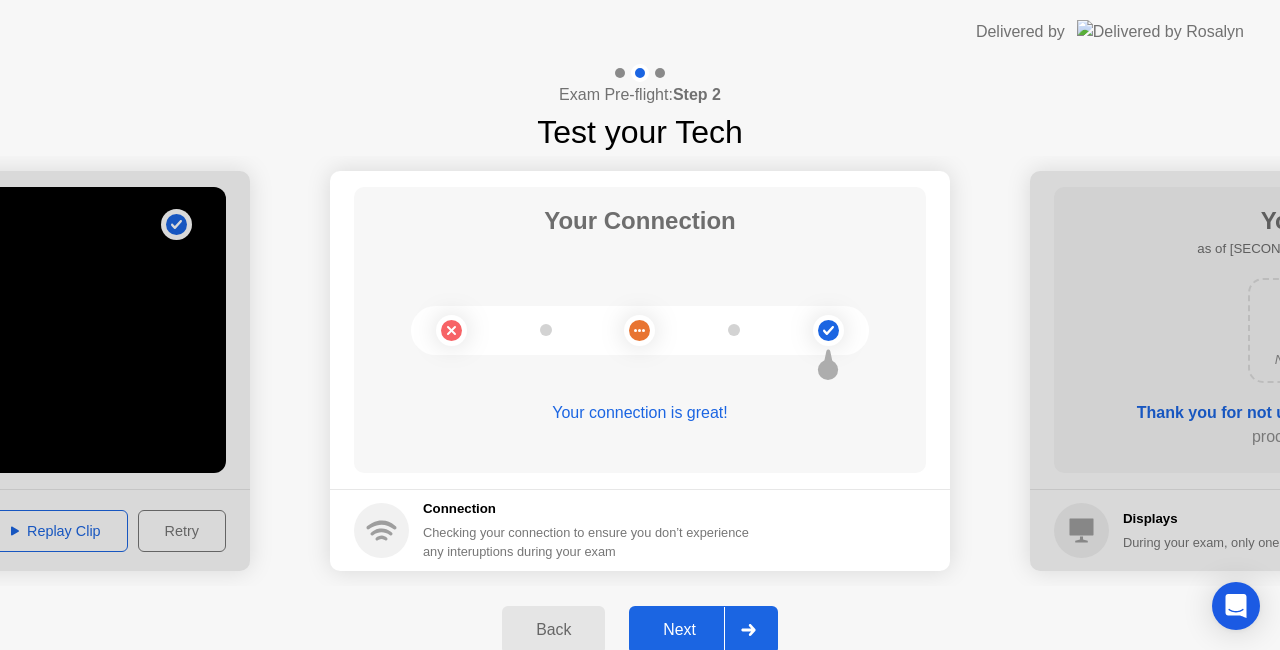 click on "Next" 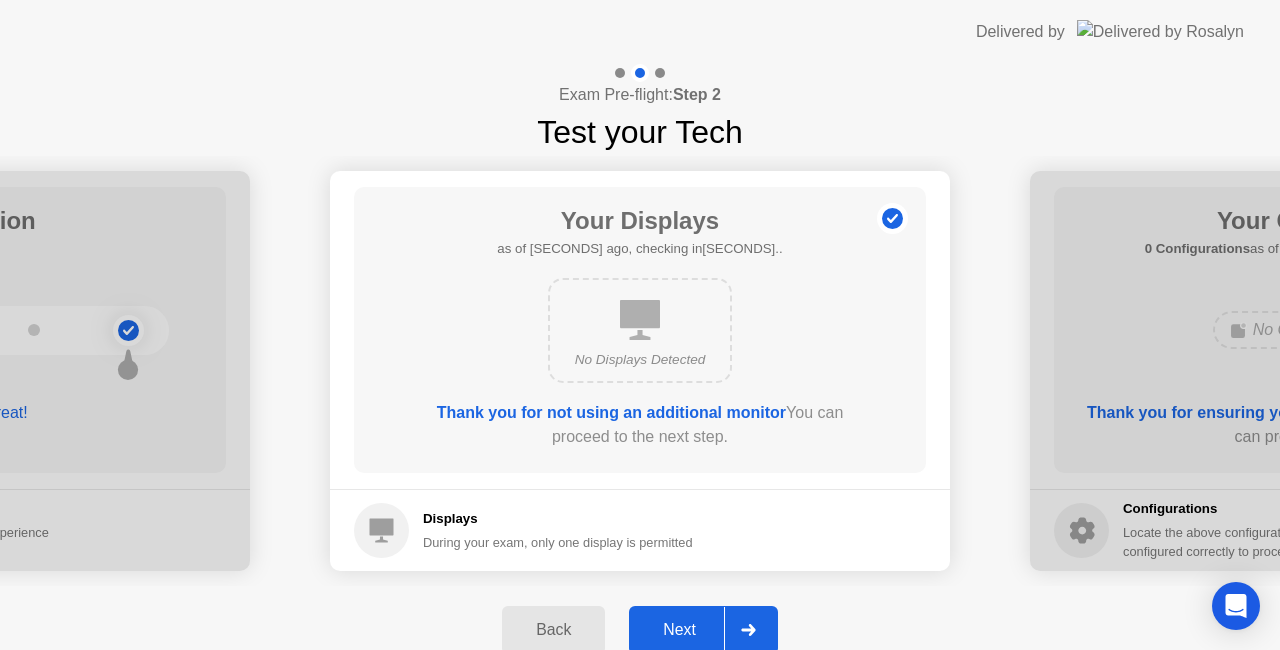 click on "Next" 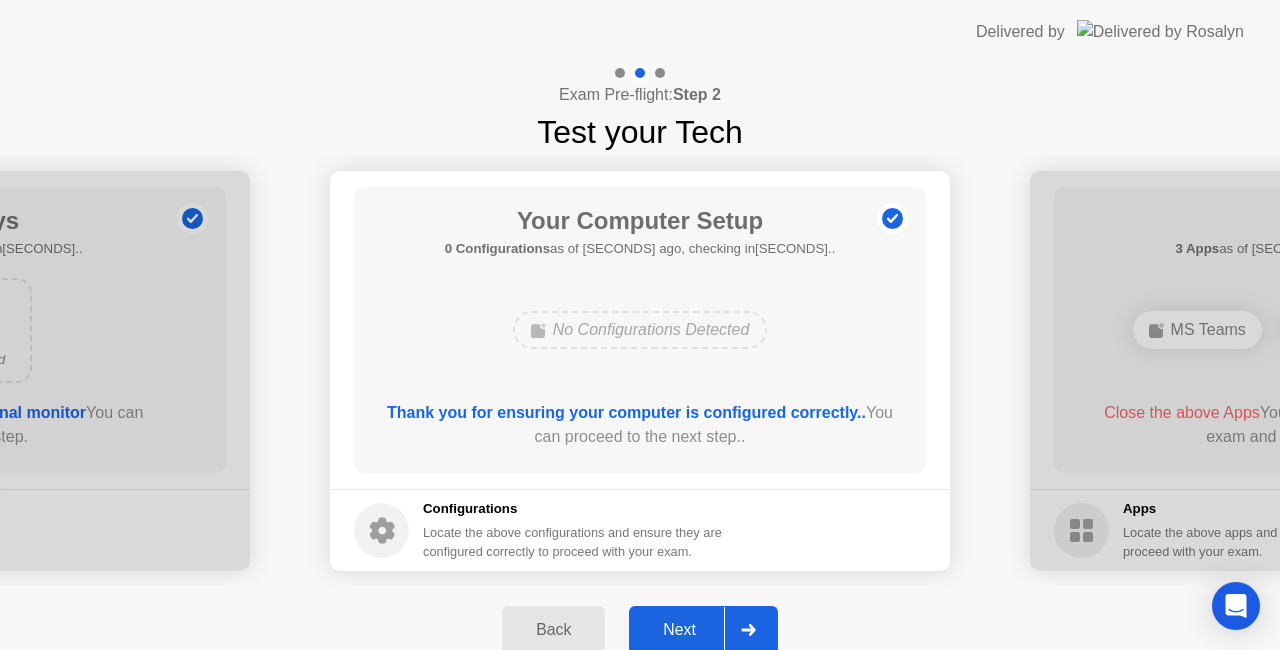 click on "Next" 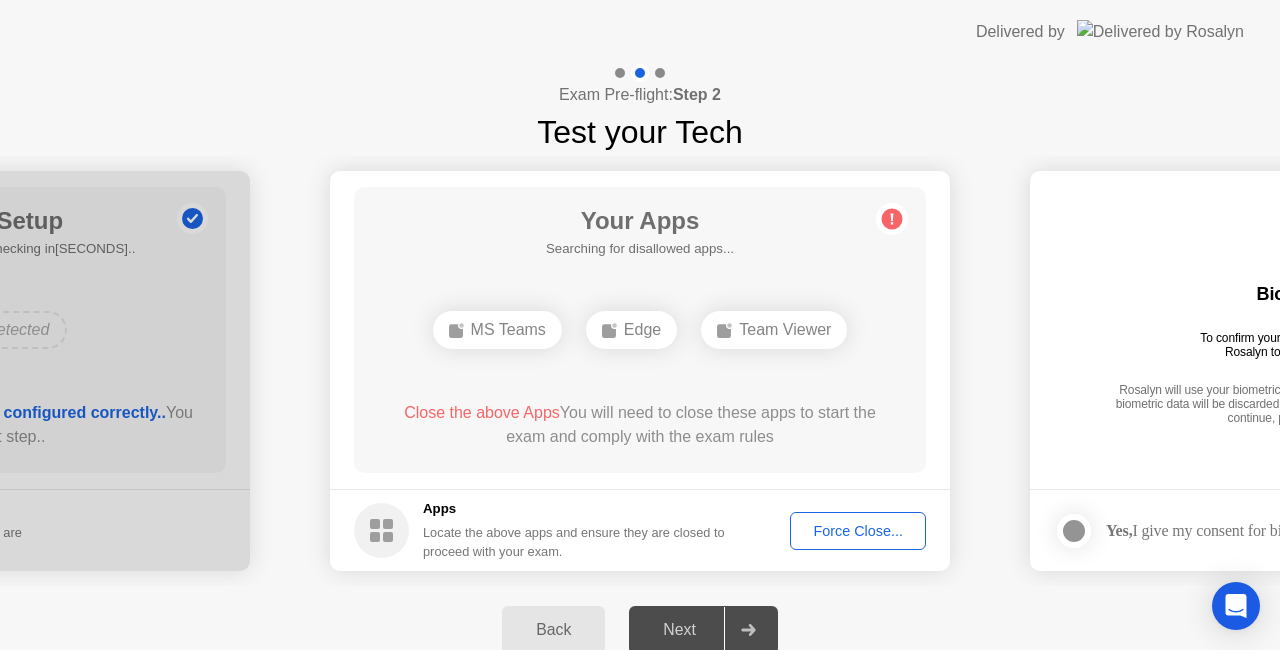 click on "Force Close..." 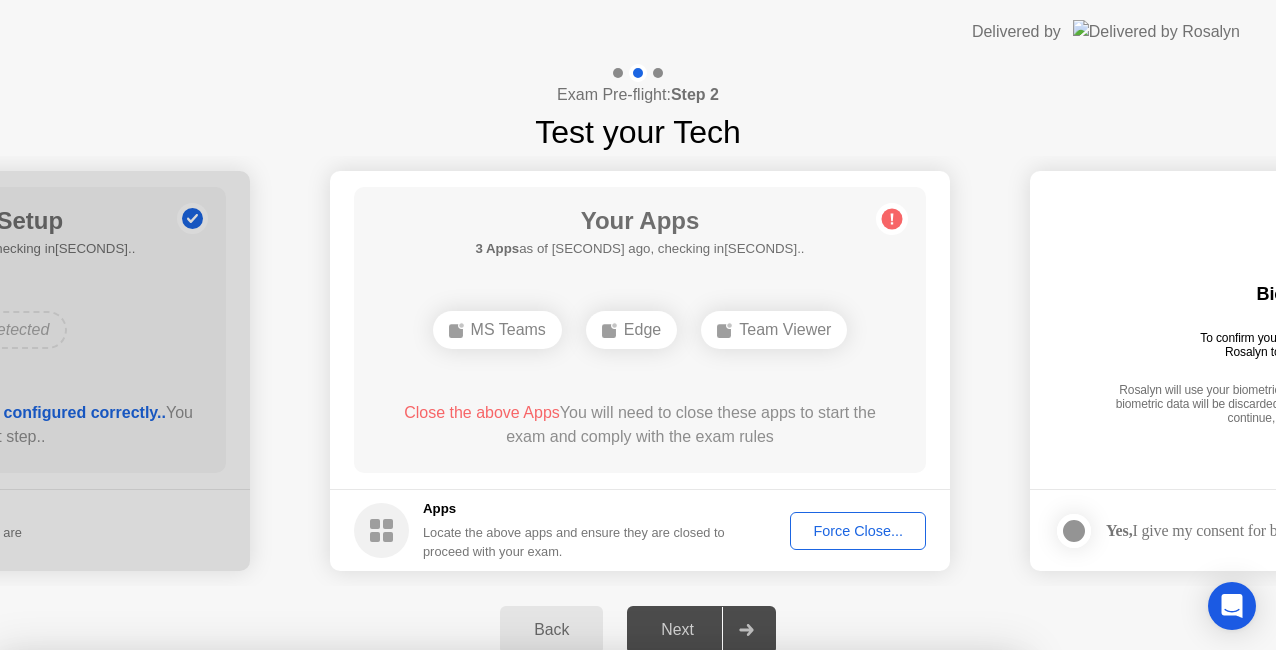 click on "Confirm" at bounding box center [577, 926] 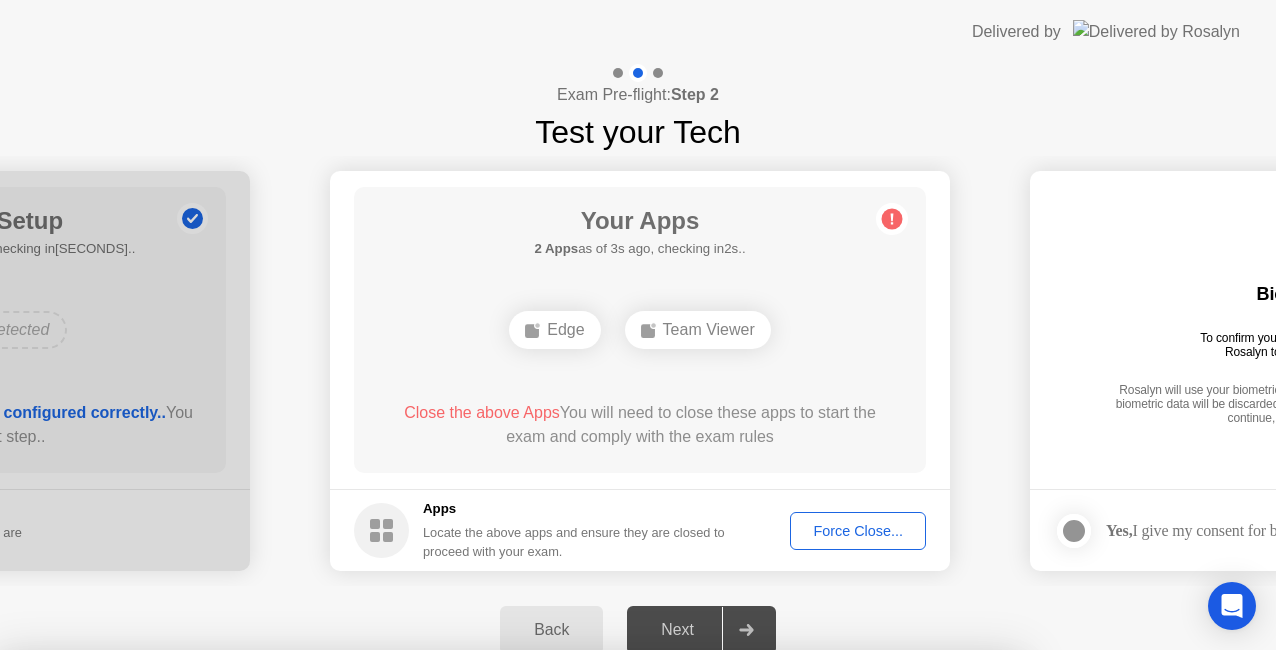 click on "Read More" at bounding box center (573, 888) 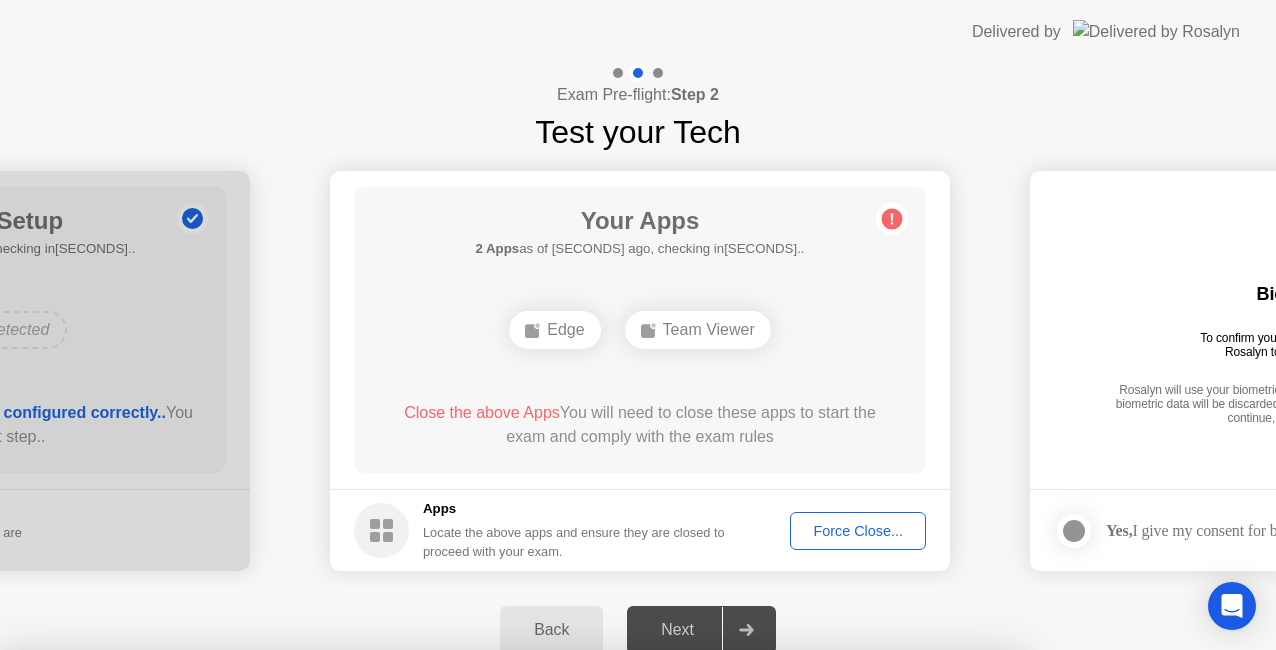 click on "Close" at bounding box center (429, 888) 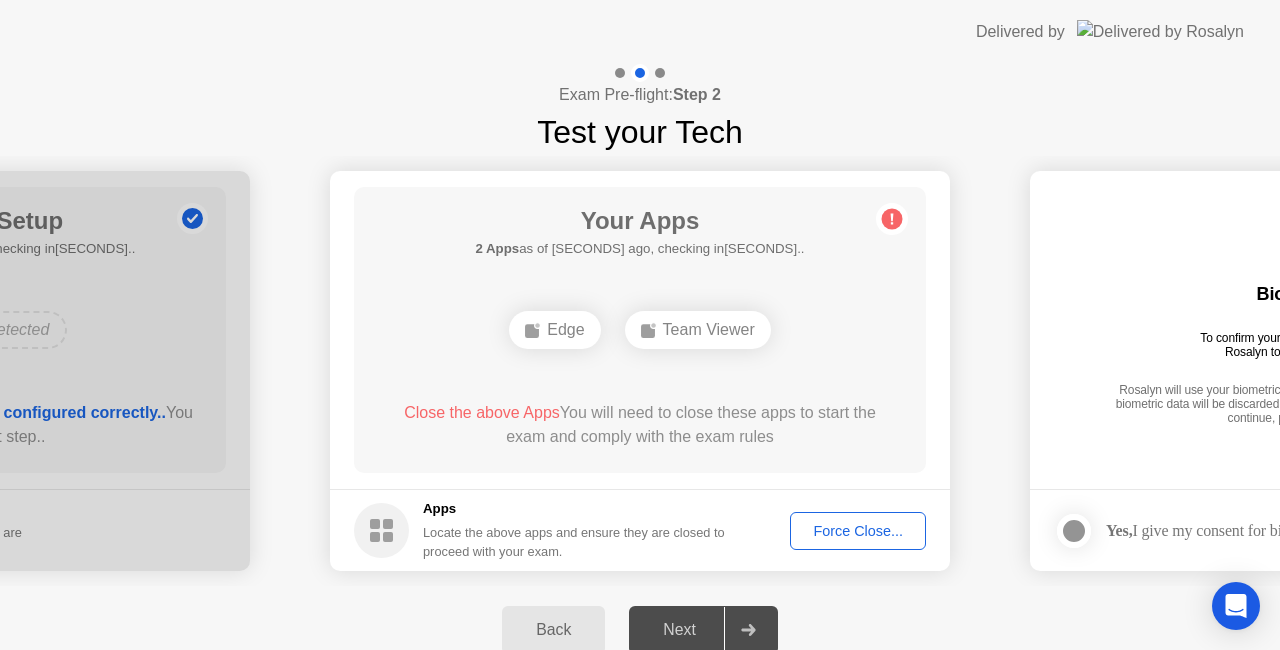 click on "Force Close..." 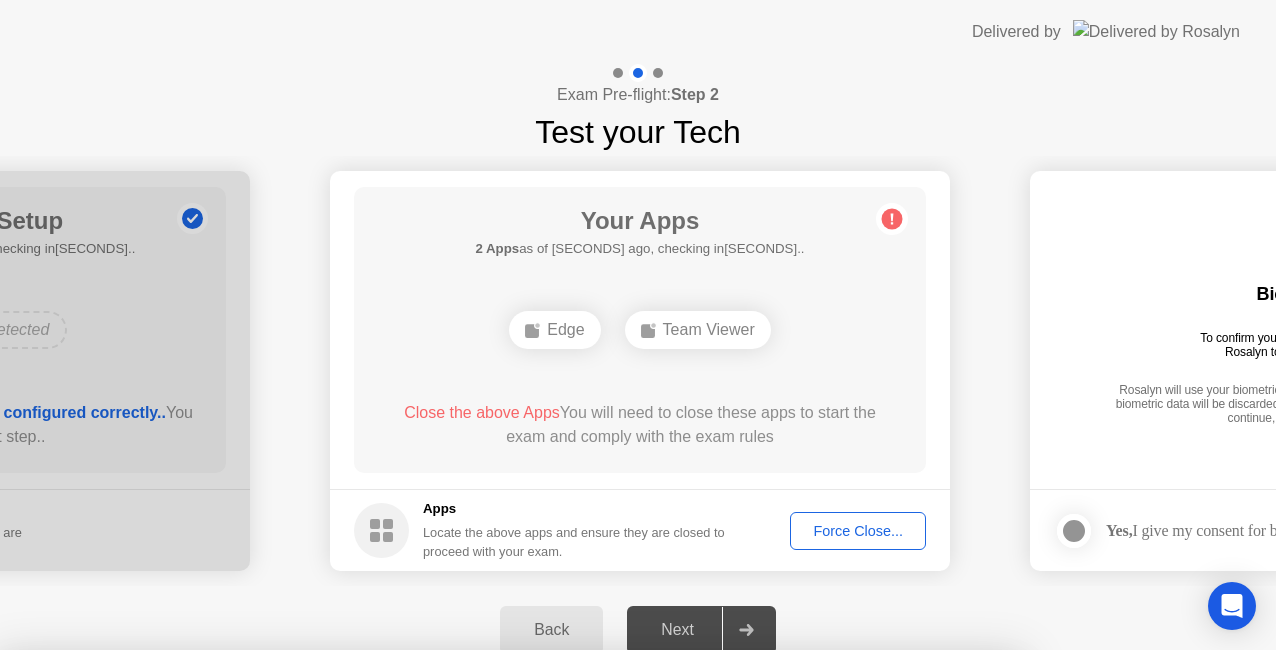 click on "Confirm" at bounding box center (577, 926) 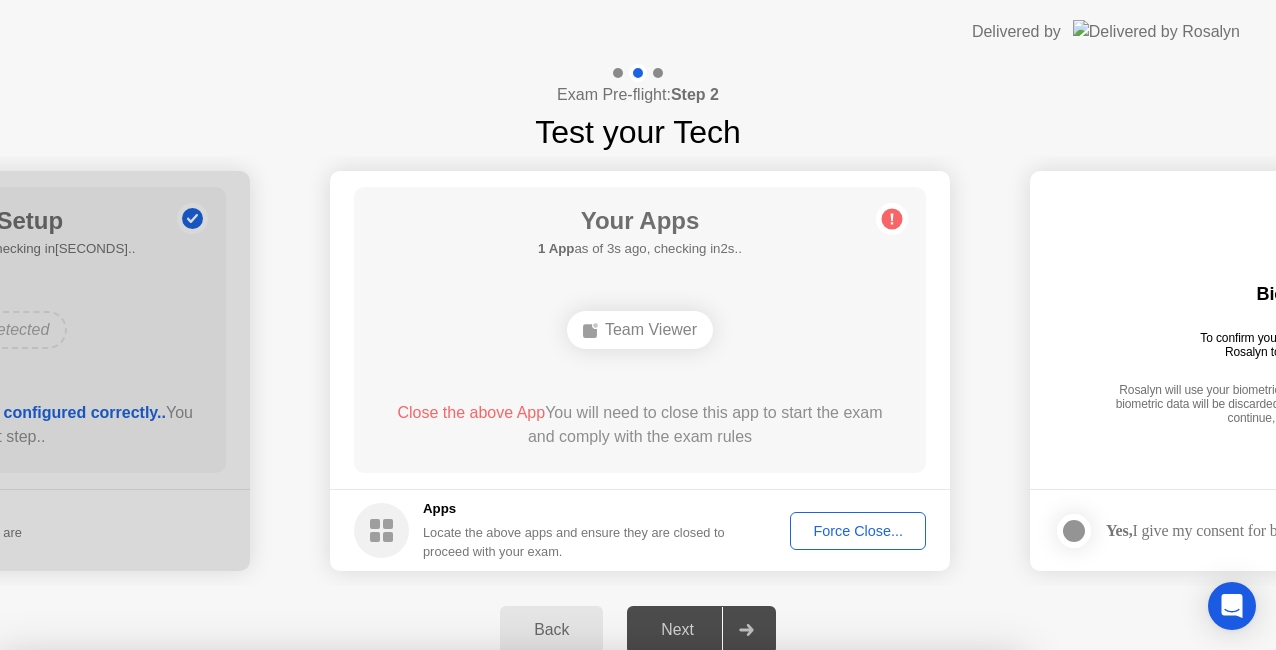 click on "Close" at bounding box center [429, 888] 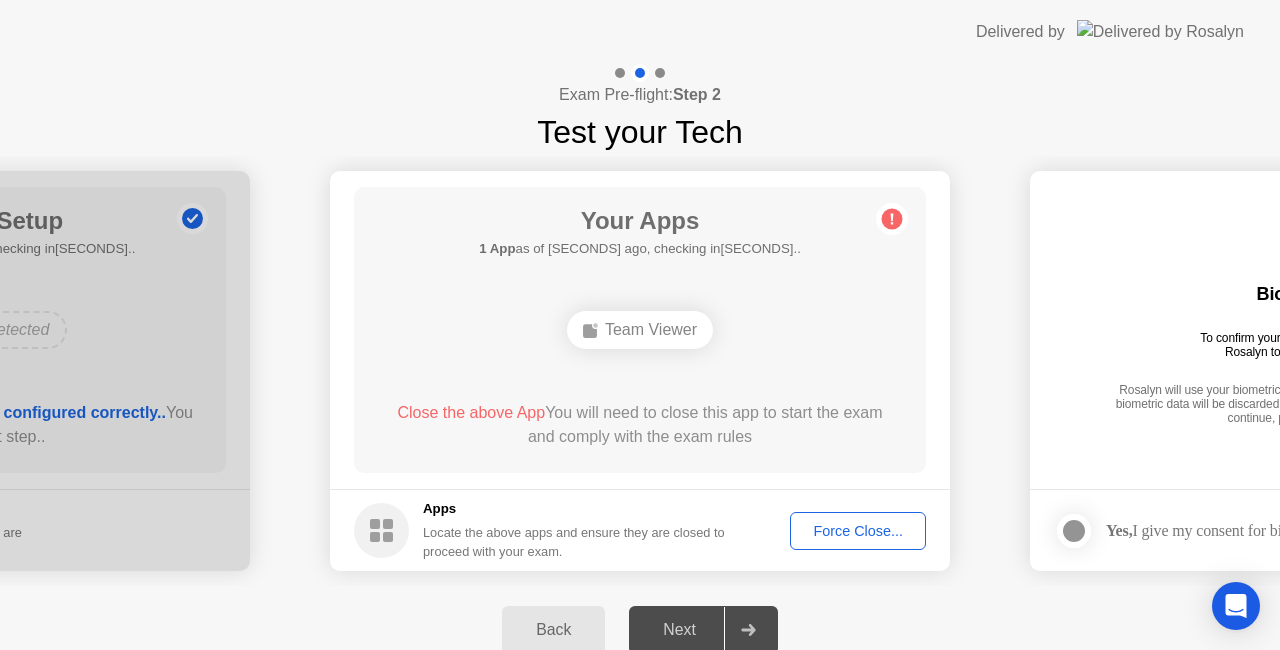 click on "Force Close..." 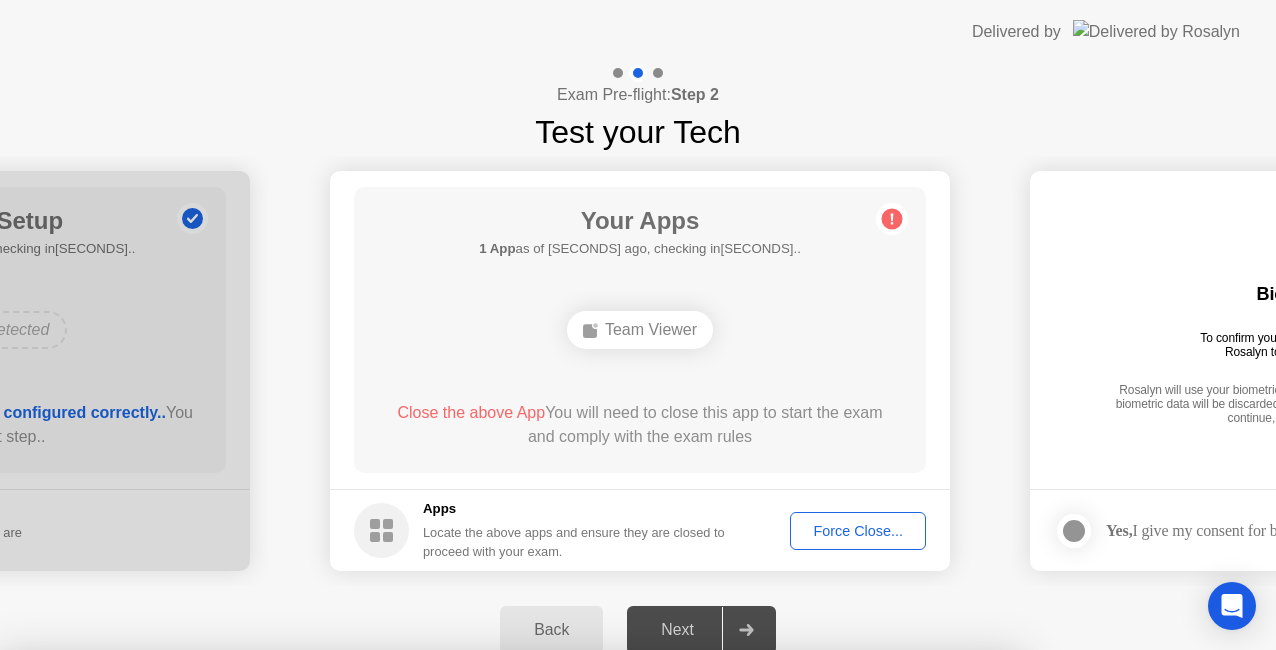 click on "Confirm" at bounding box center (577, 926) 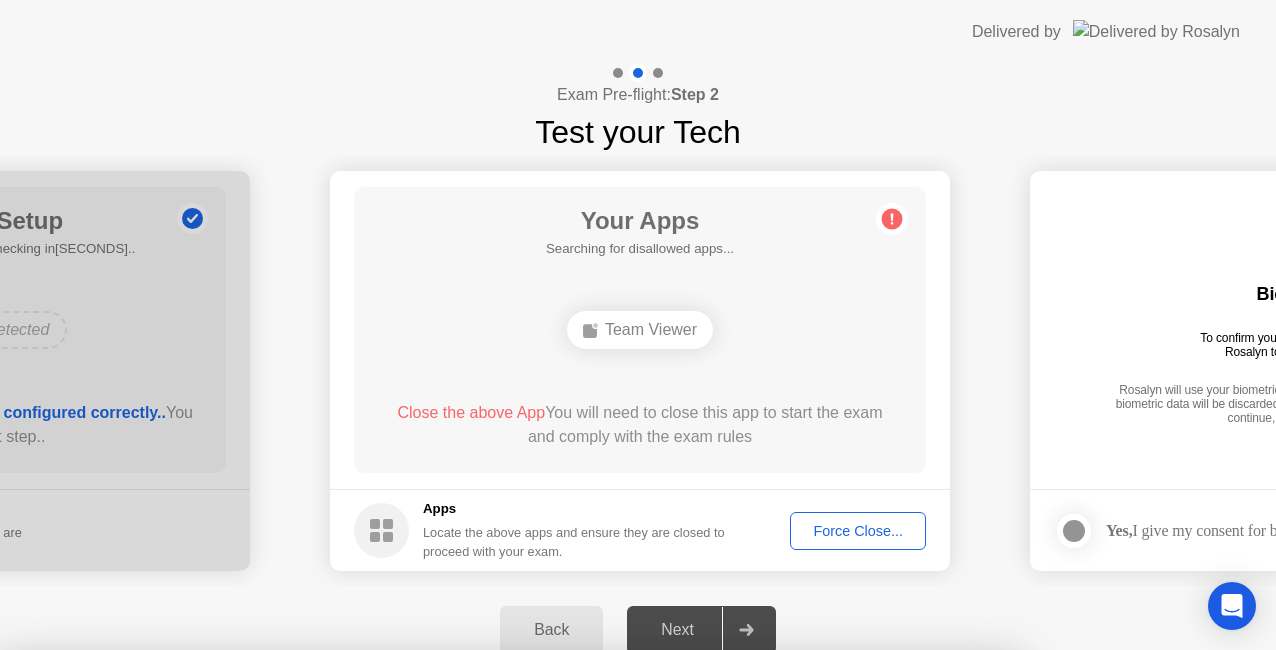 click on "Close" at bounding box center (429, 888) 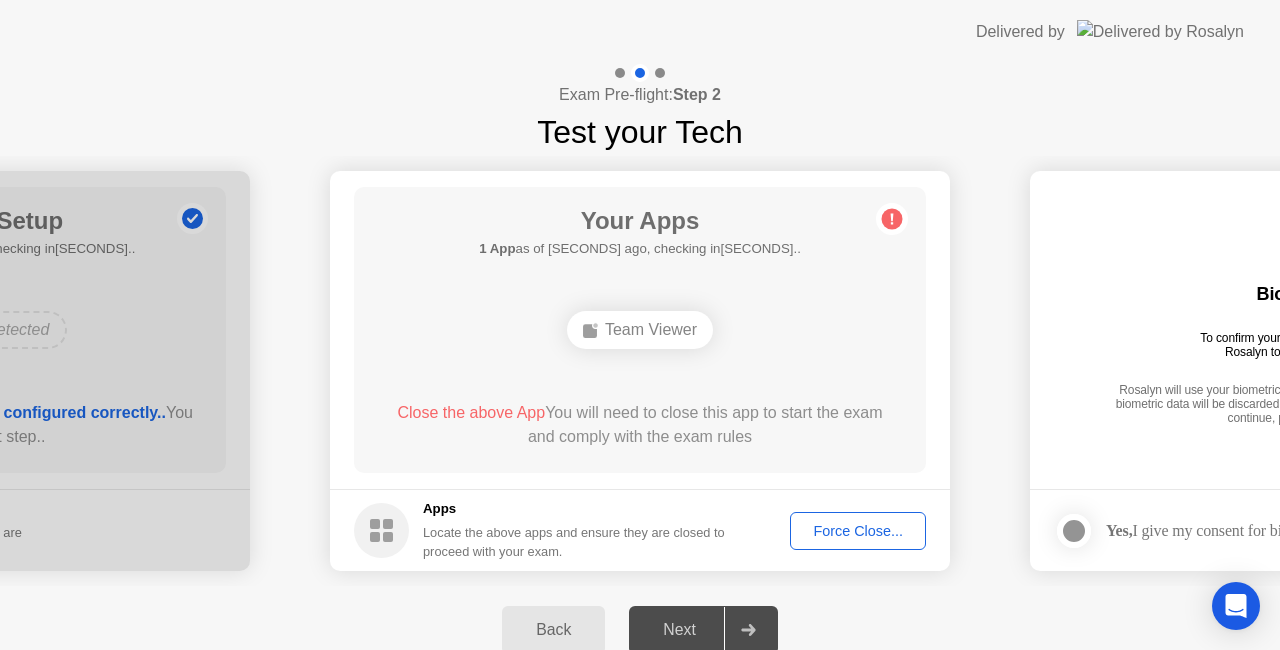 click 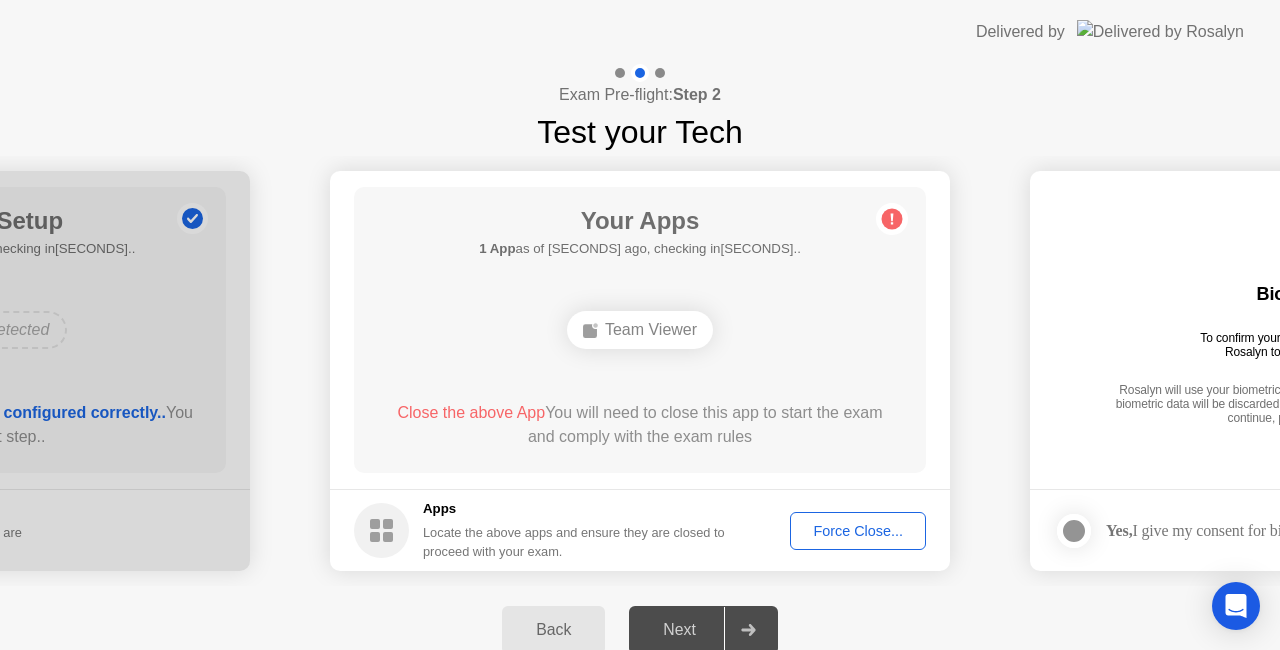 click 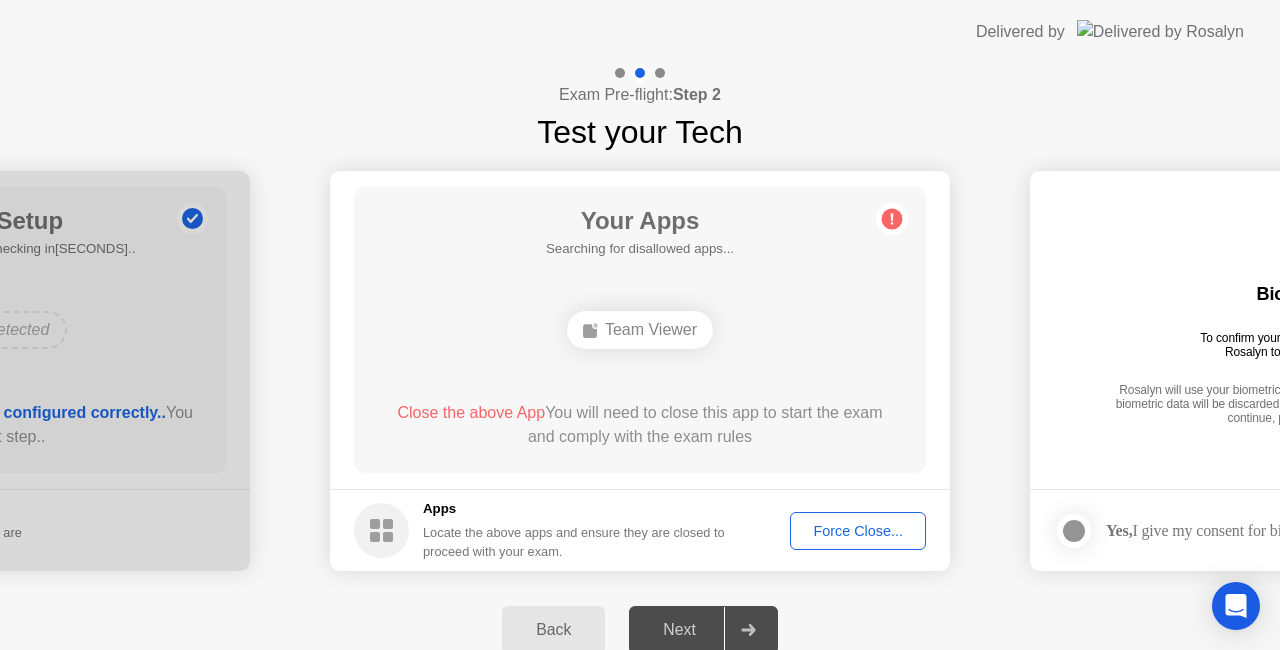 click 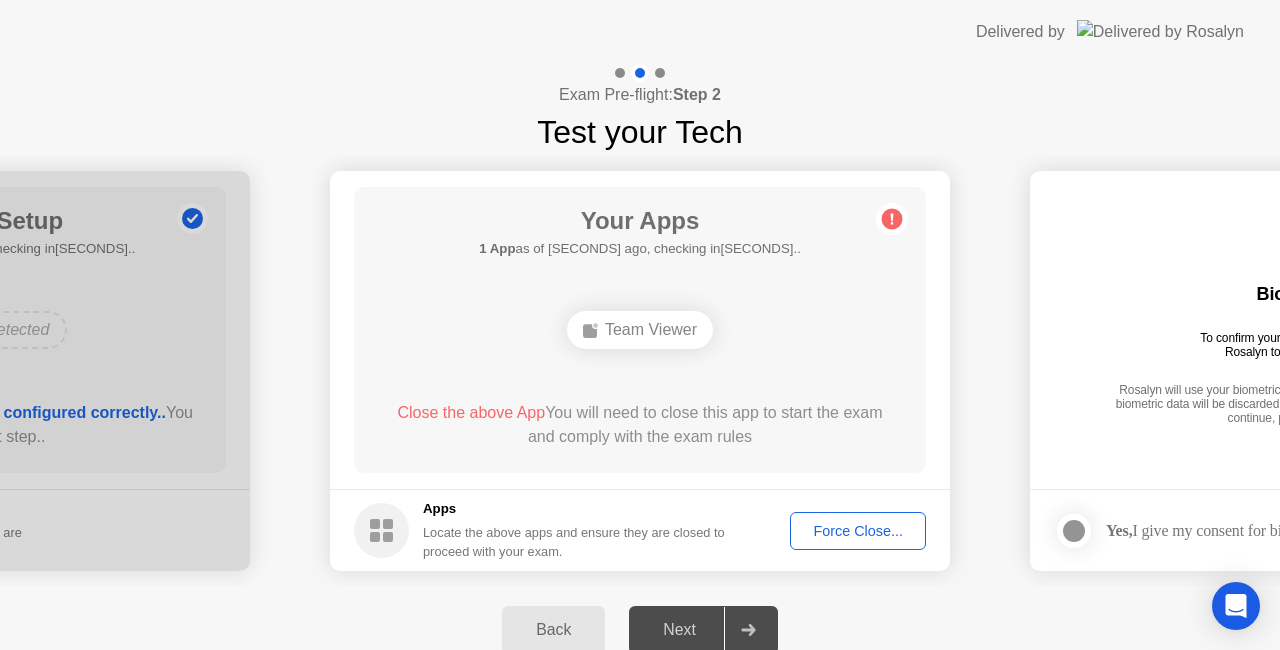 click on "Back" 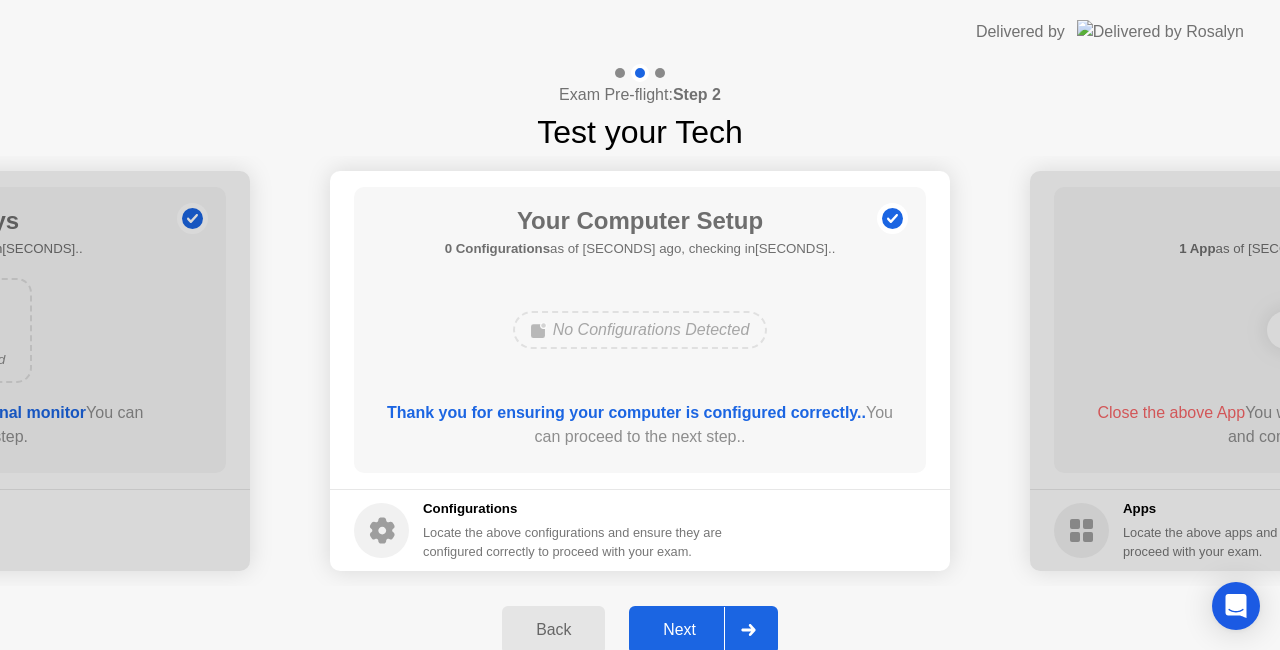 click on "Next" 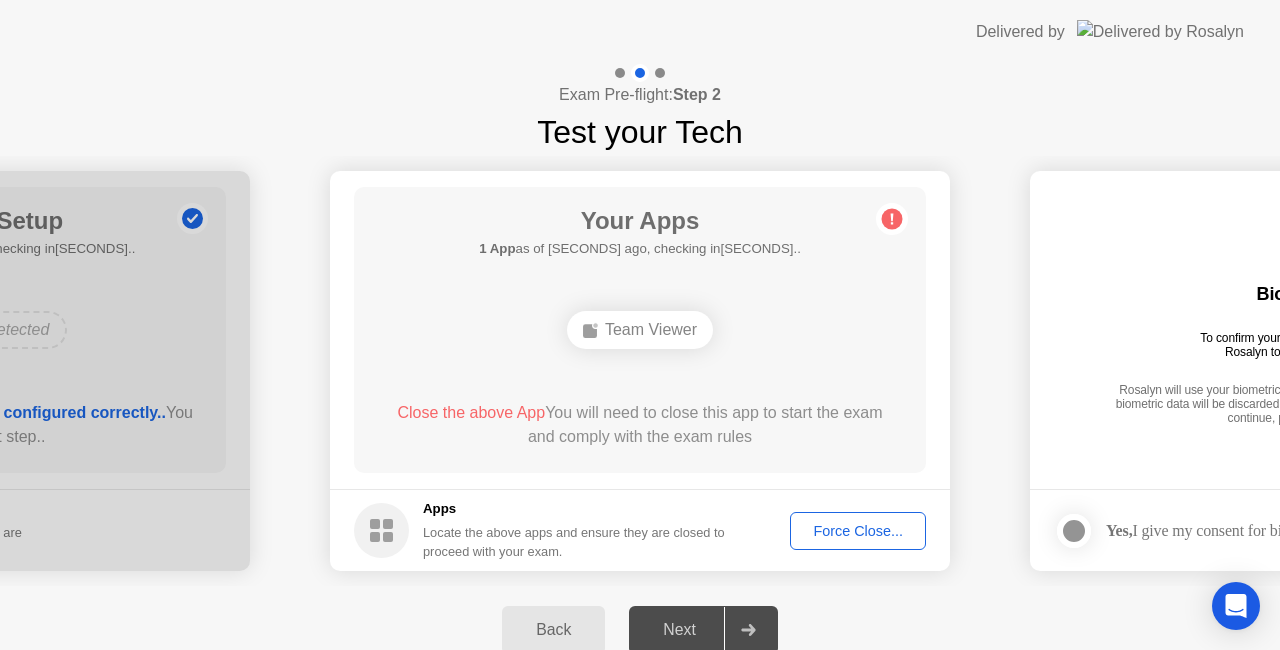 click 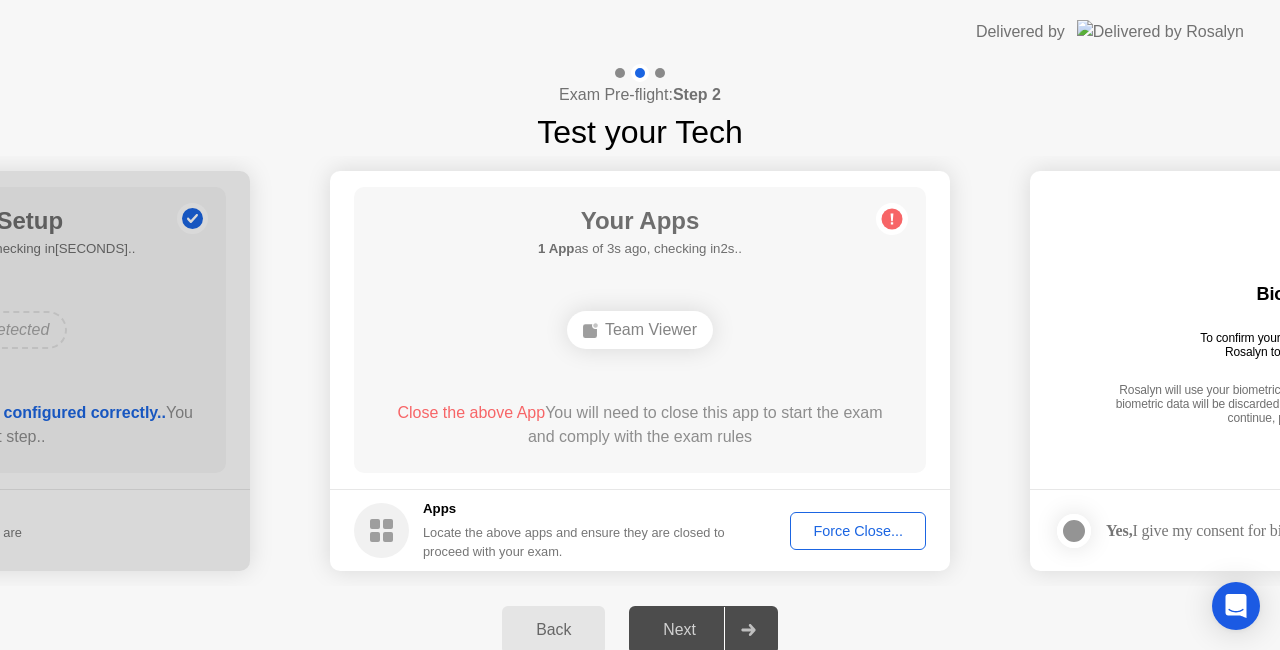 click on "Locate the above apps and ensure they are closed to proceed with your exam." 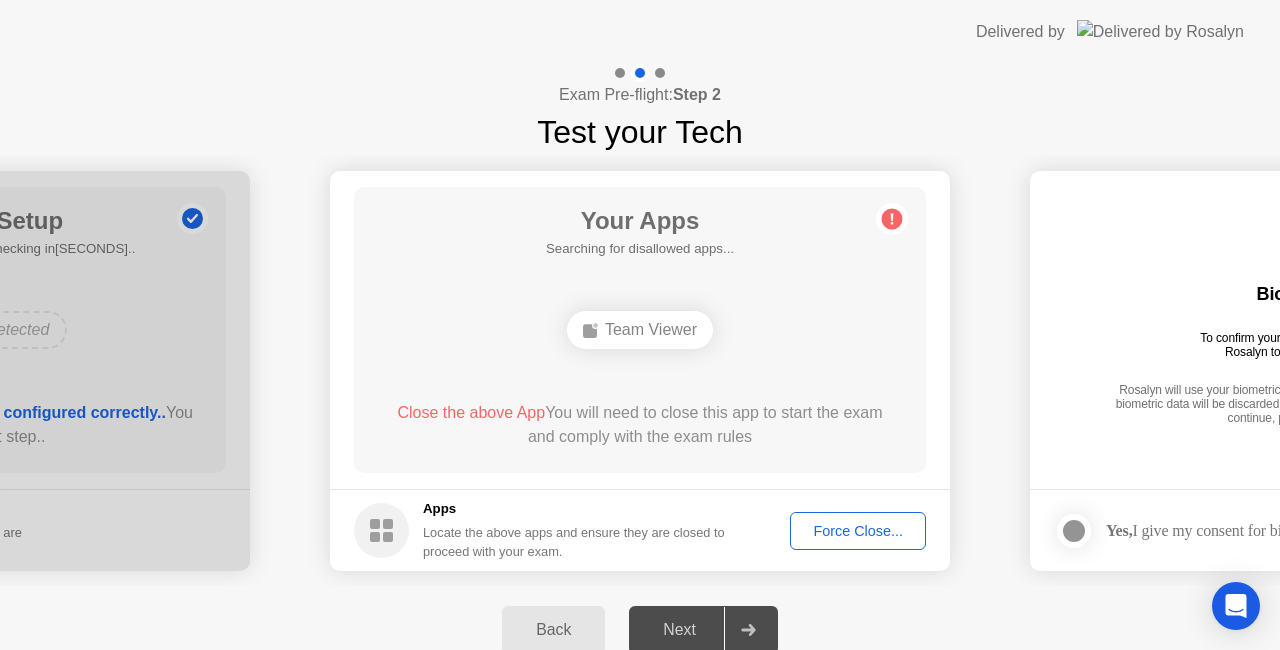 click on "Next" 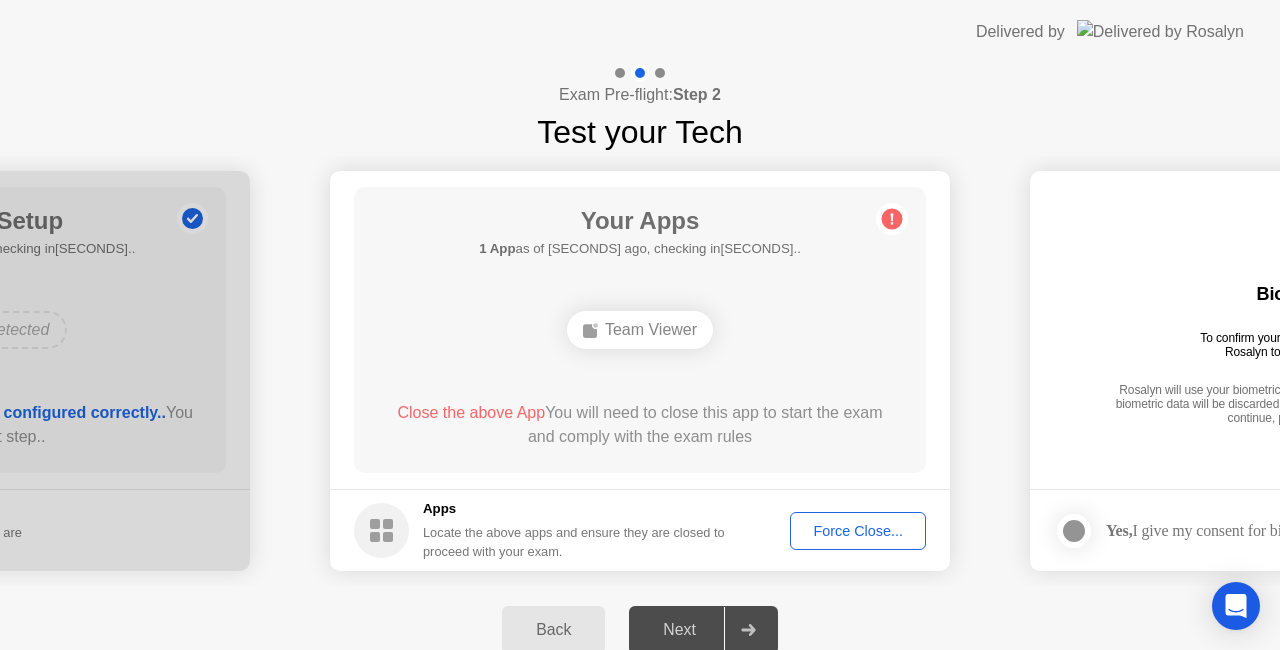 click on "Next" 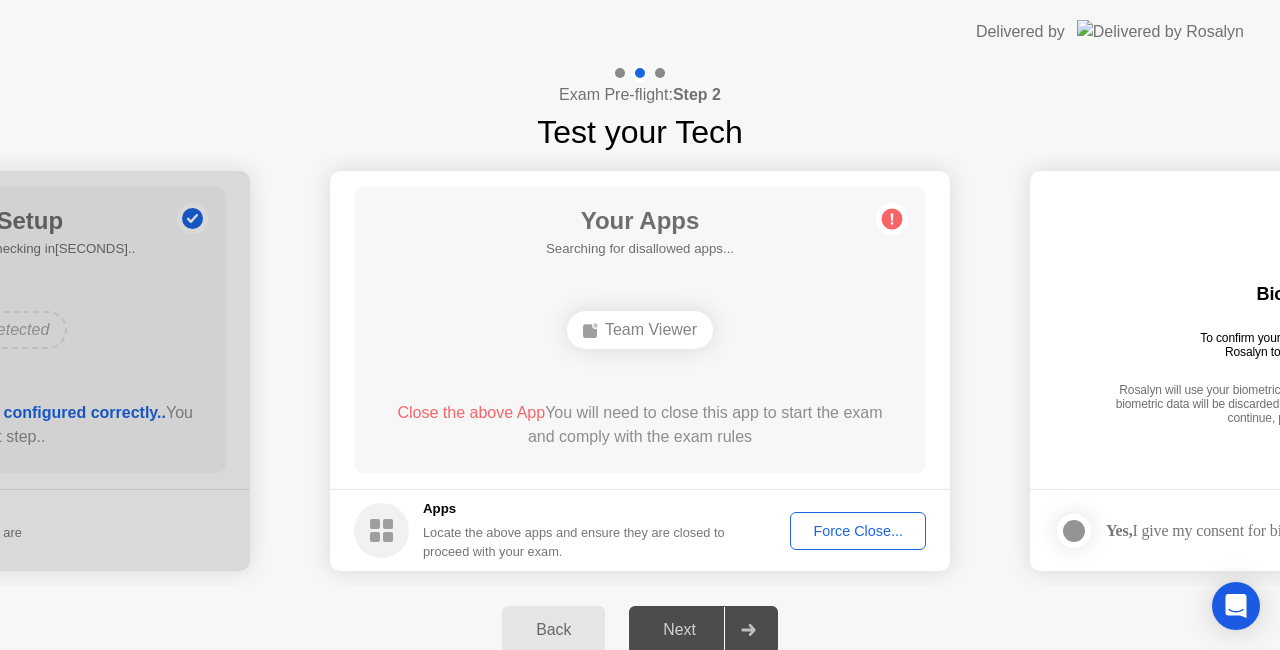 click on "Force Close..." 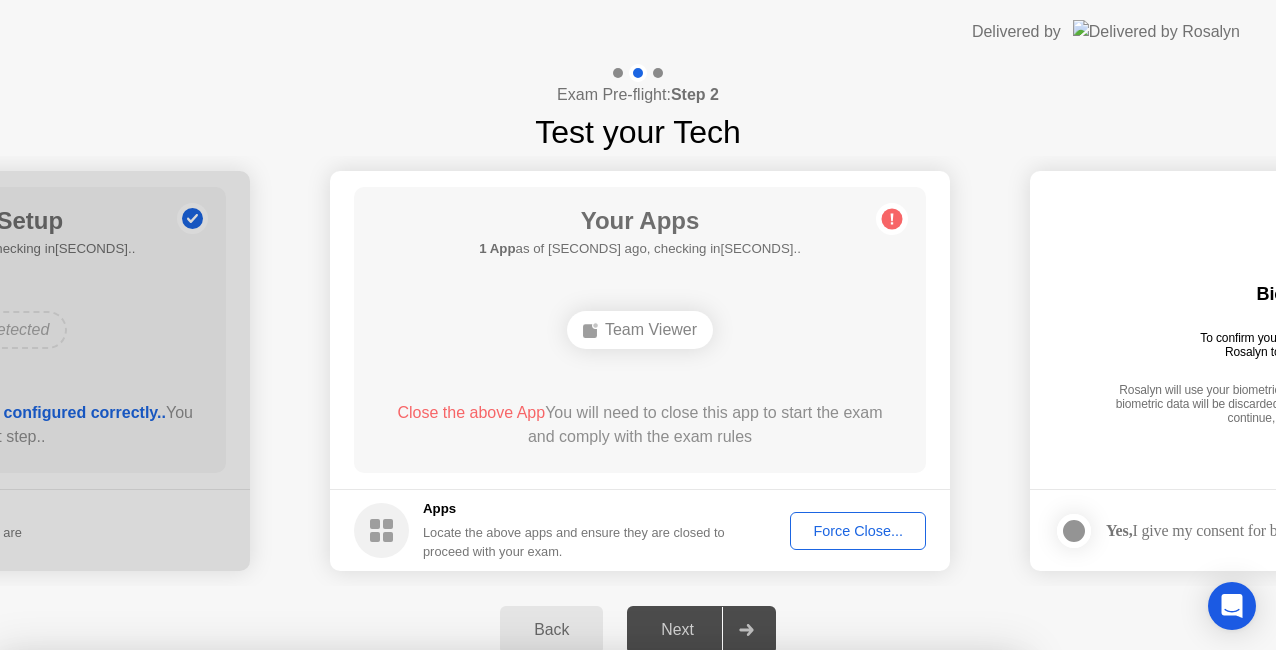 click on "Confirm" at bounding box center (577, 926) 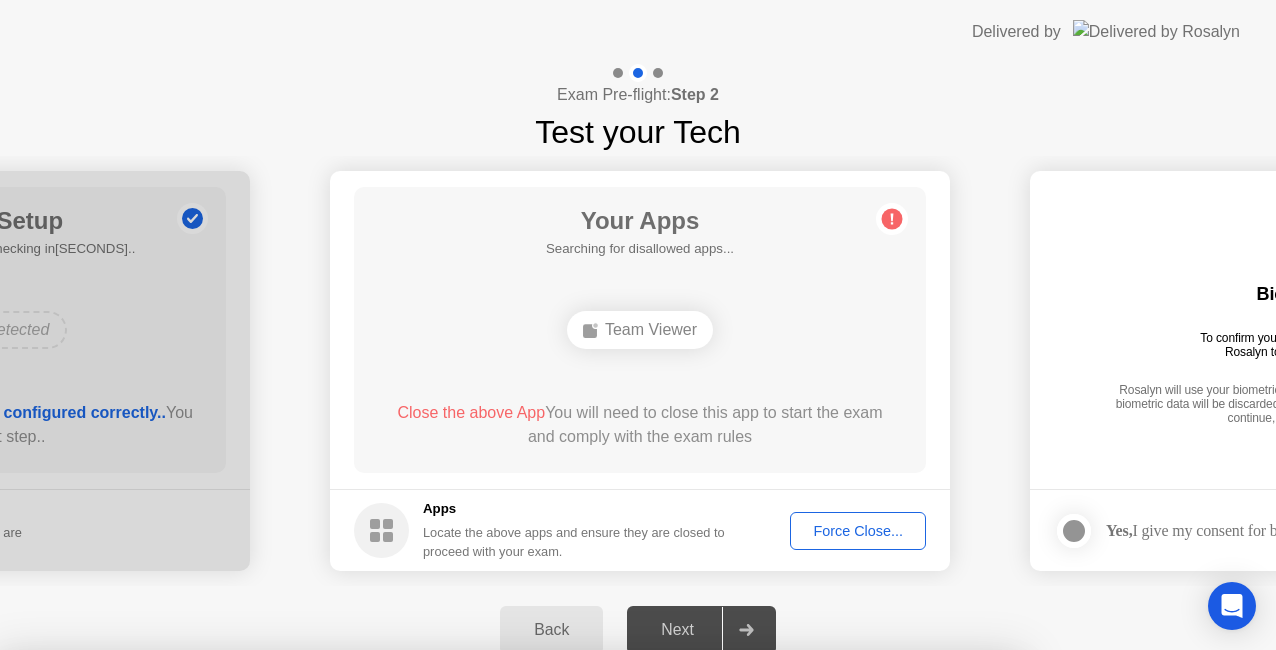 click on "Close" at bounding box center [429, 888] 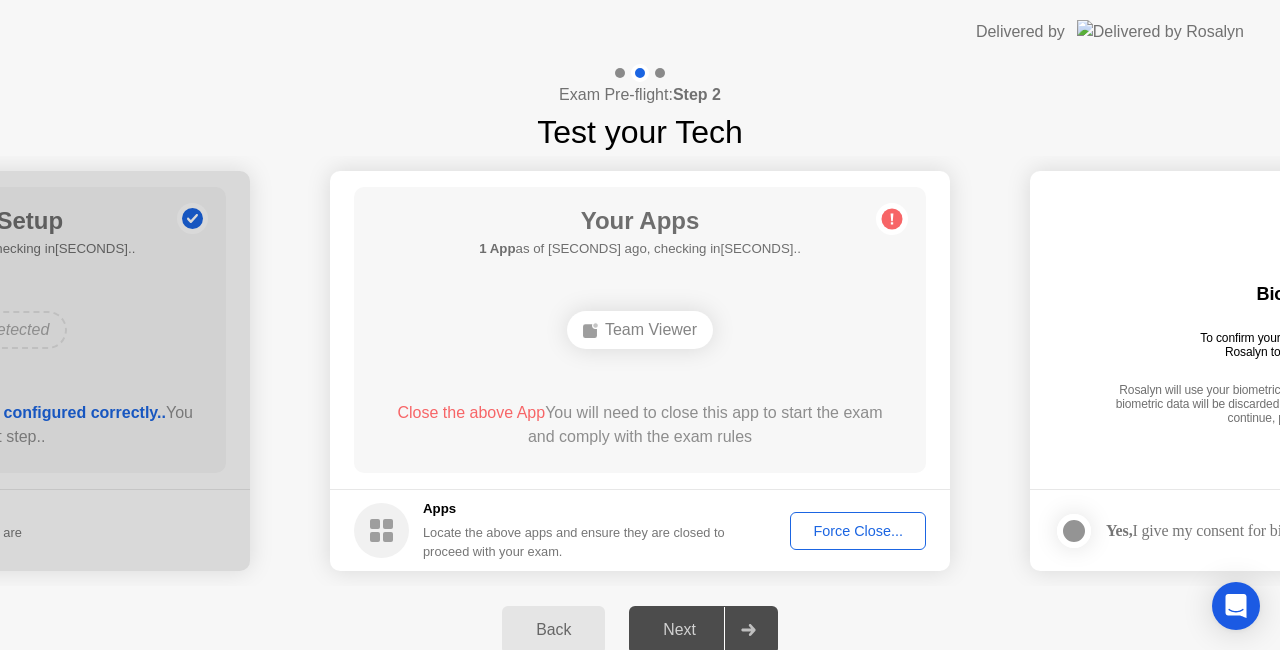 click on "Team Viewer" 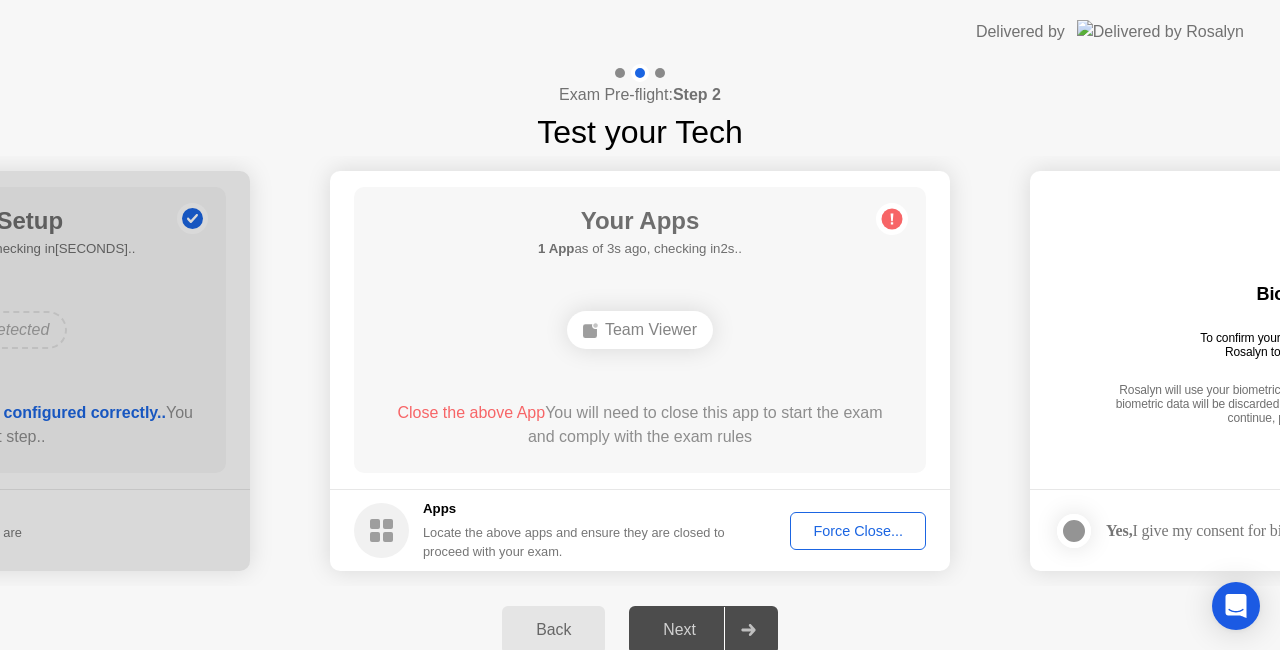 click on "Back" 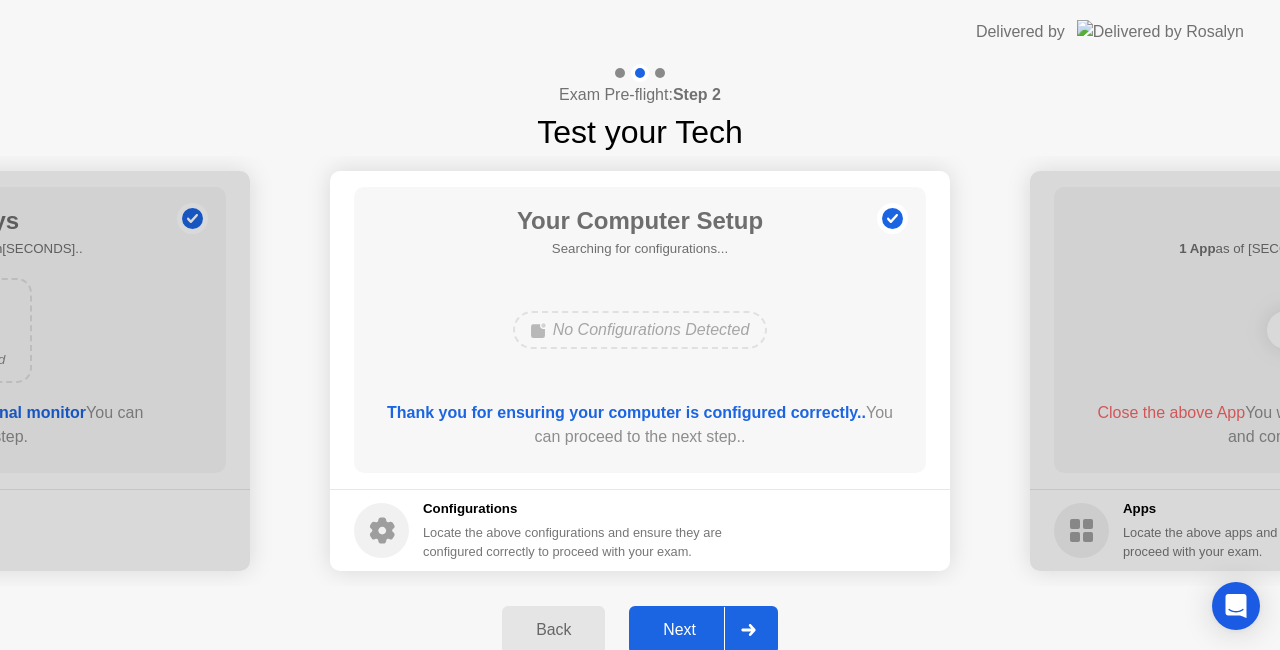 click 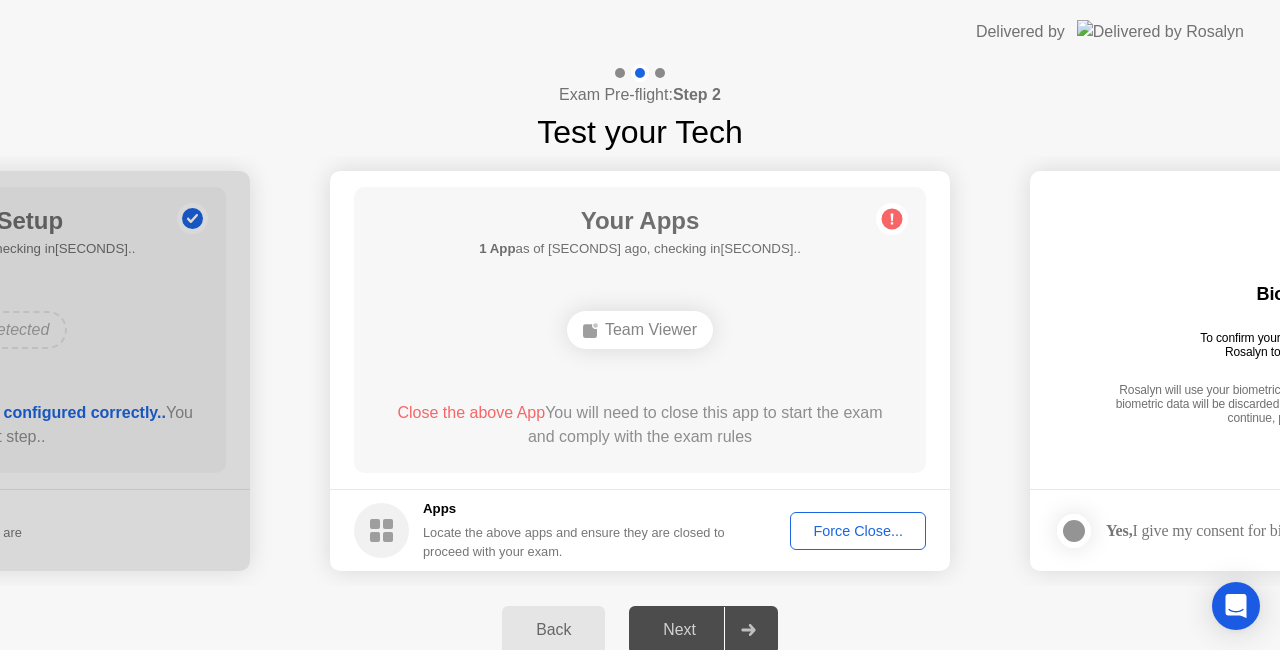 click on "Force Close..." 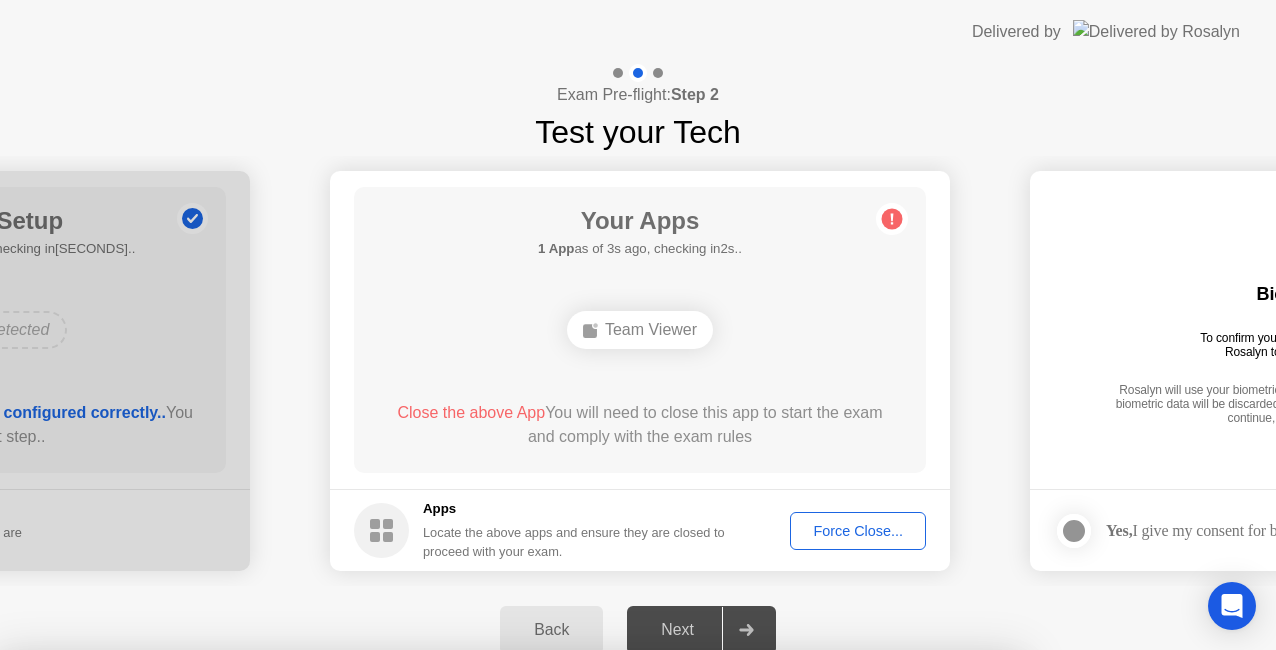 click on "Confirm" at bounding box center [577, 926] 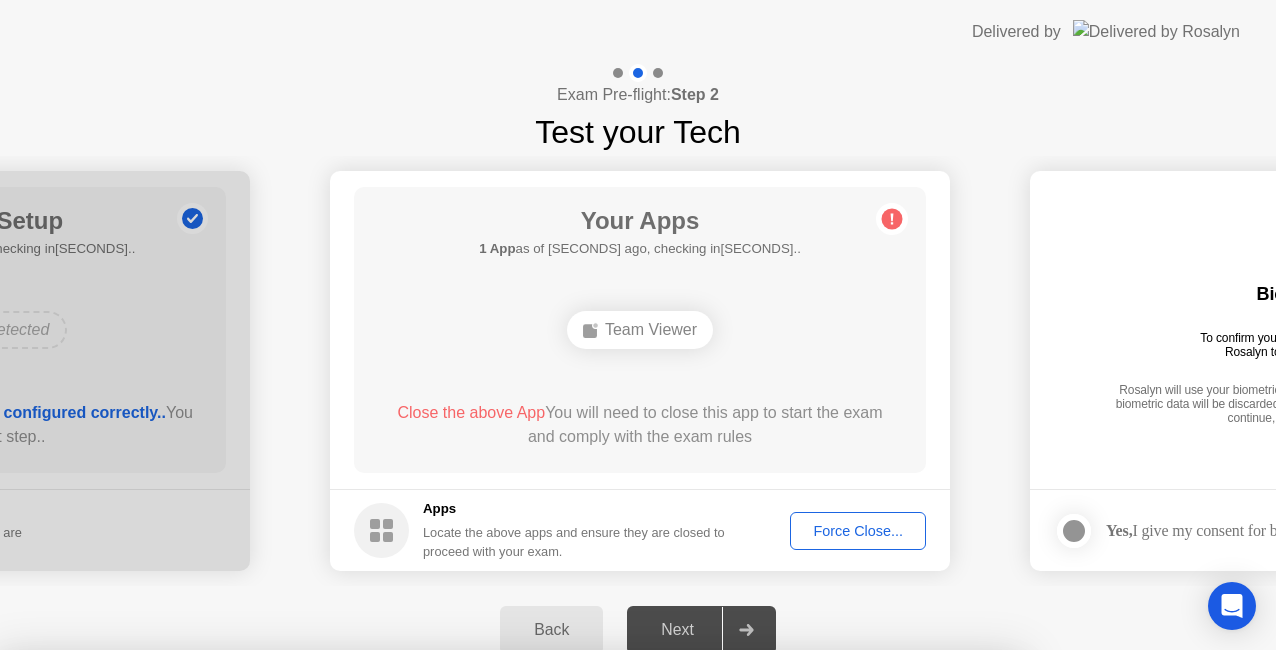 click on "Team Viewer" at bounding box center [510, 821] 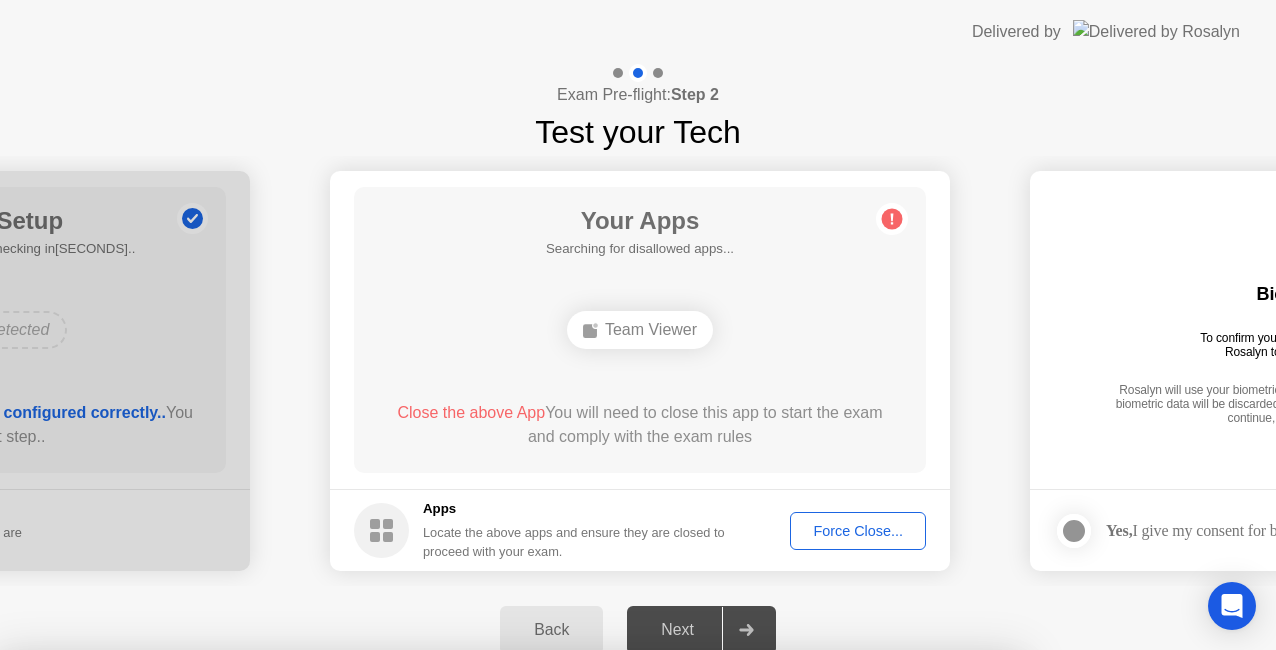 click on "Close" at bounding box center [429, 888] 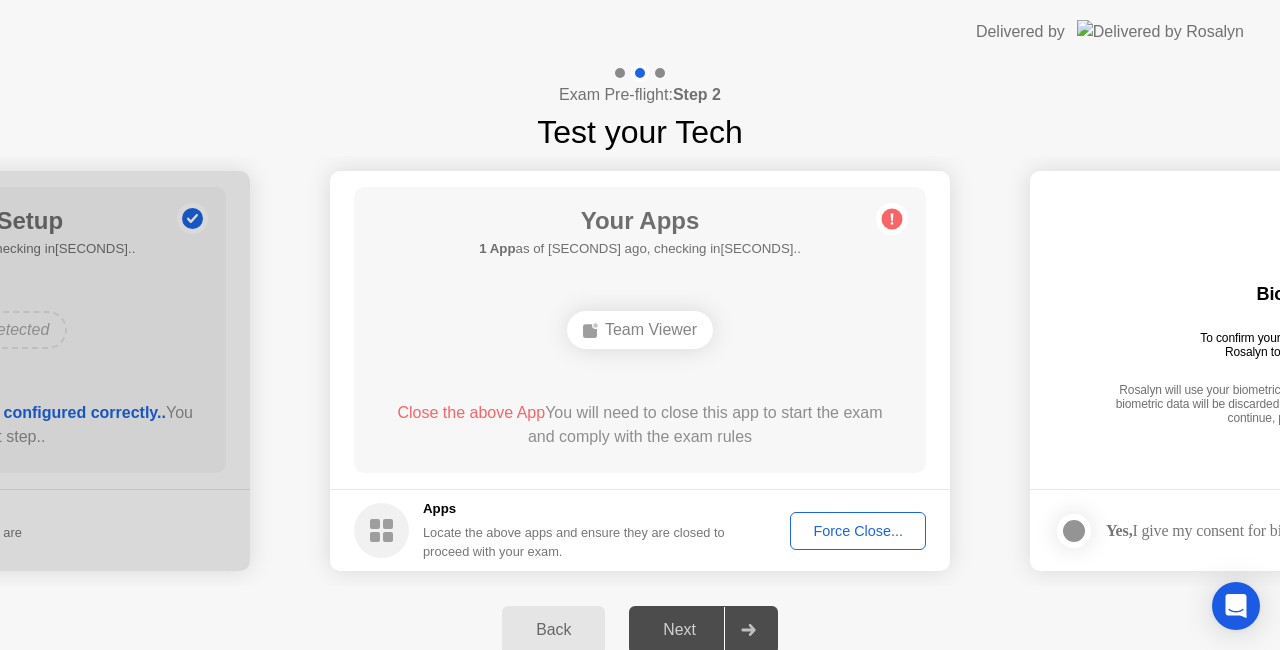 type 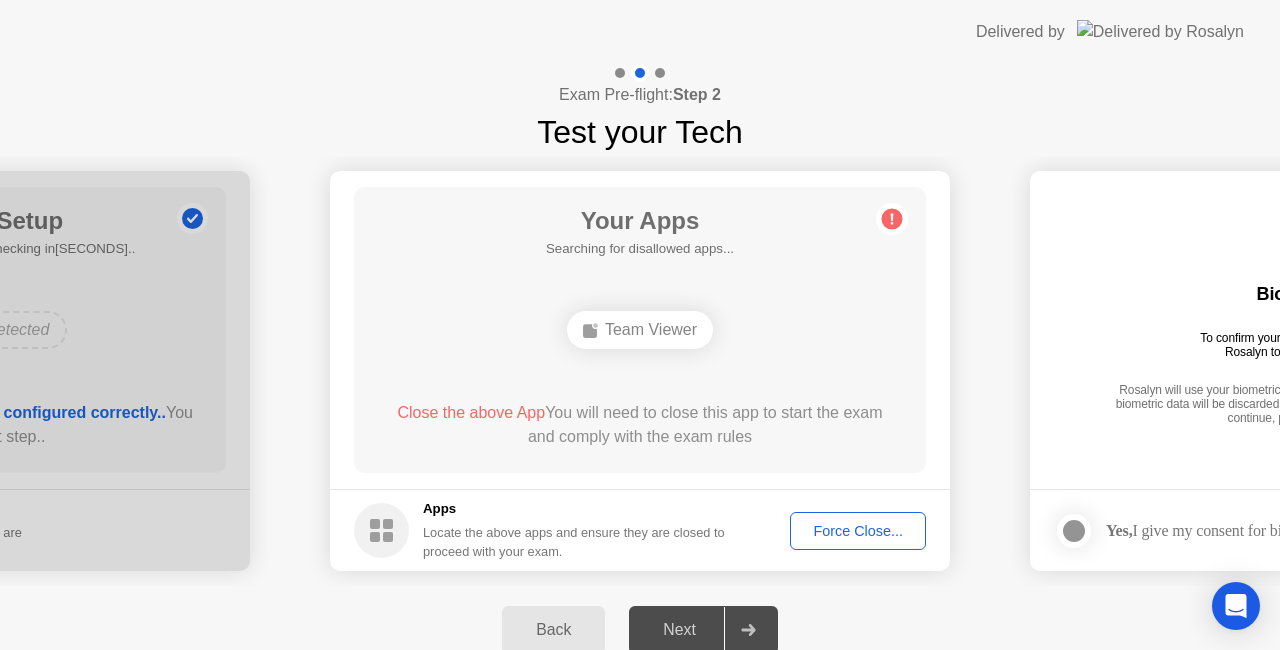 click 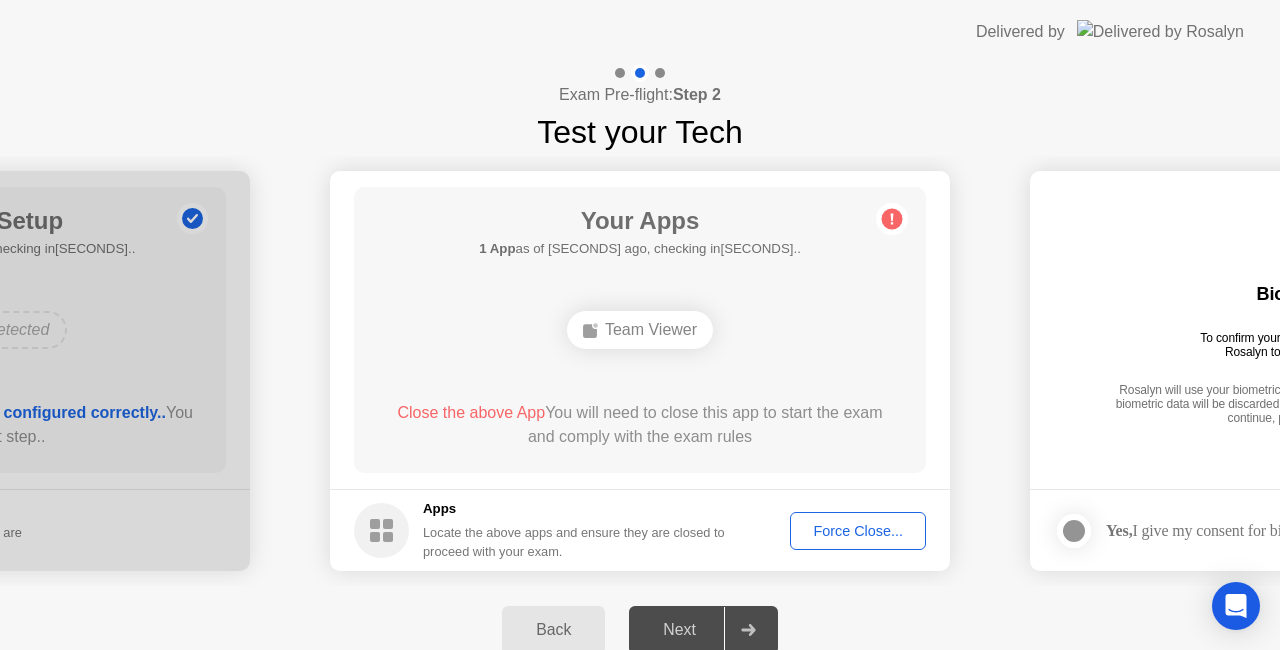 click on "Back" 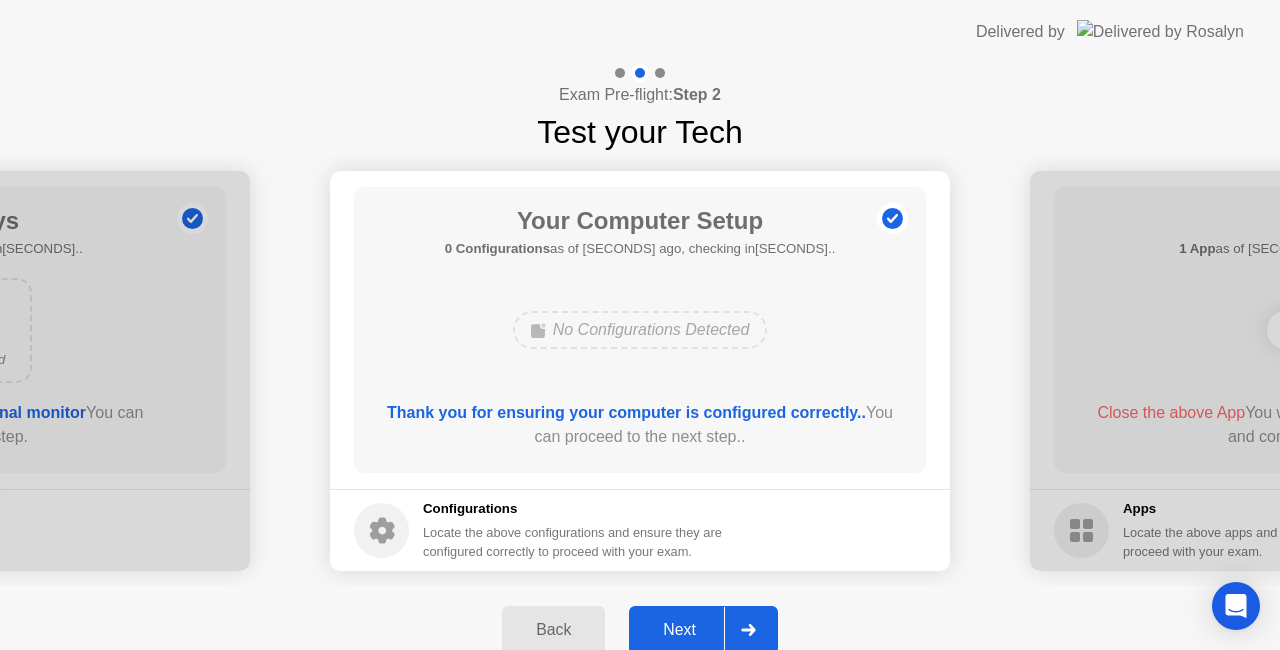 click on "Back" 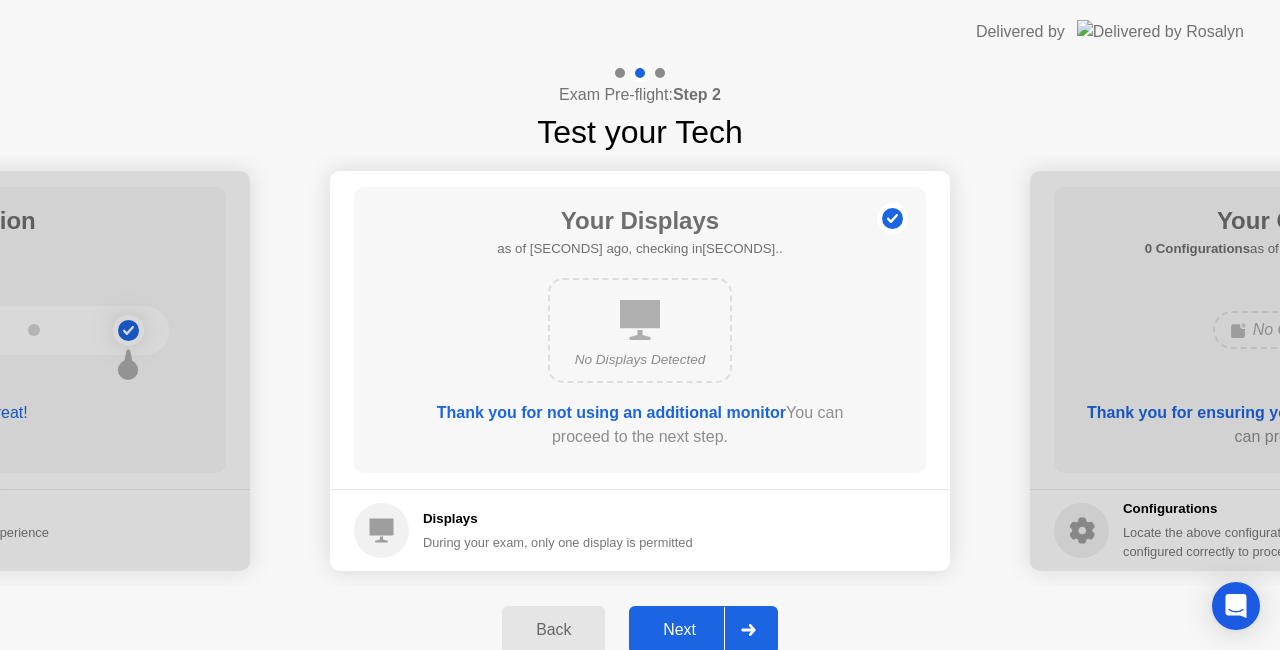 click on "Next" 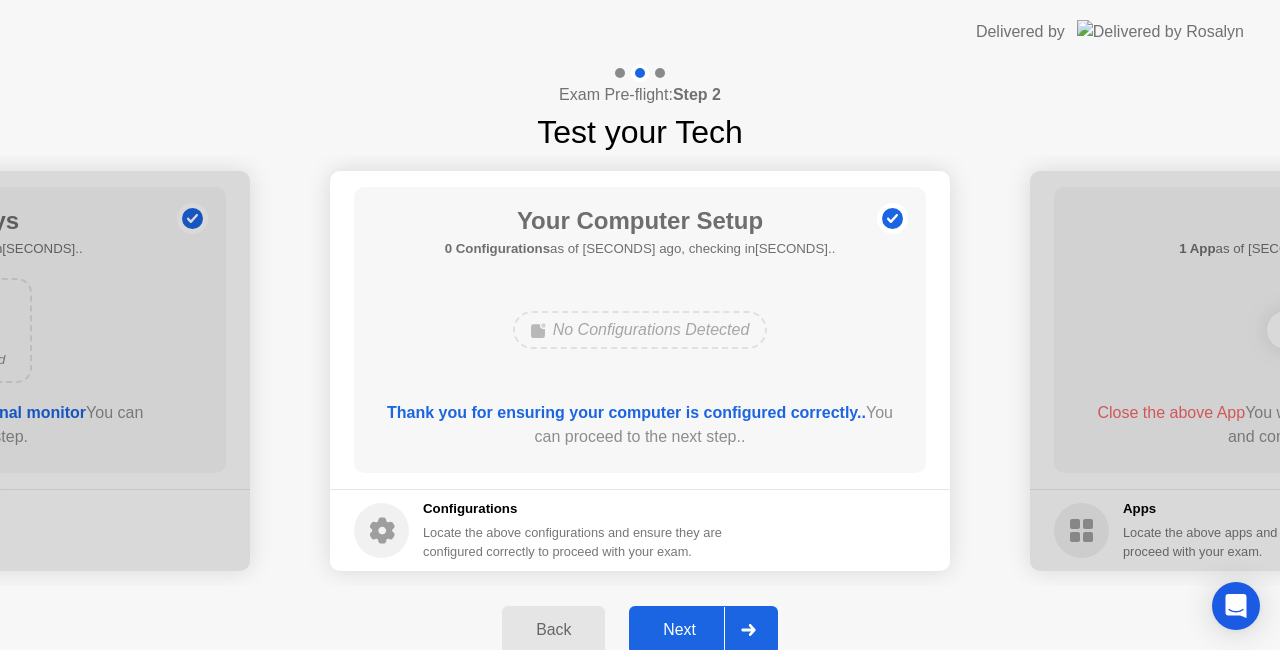 click on "Next" 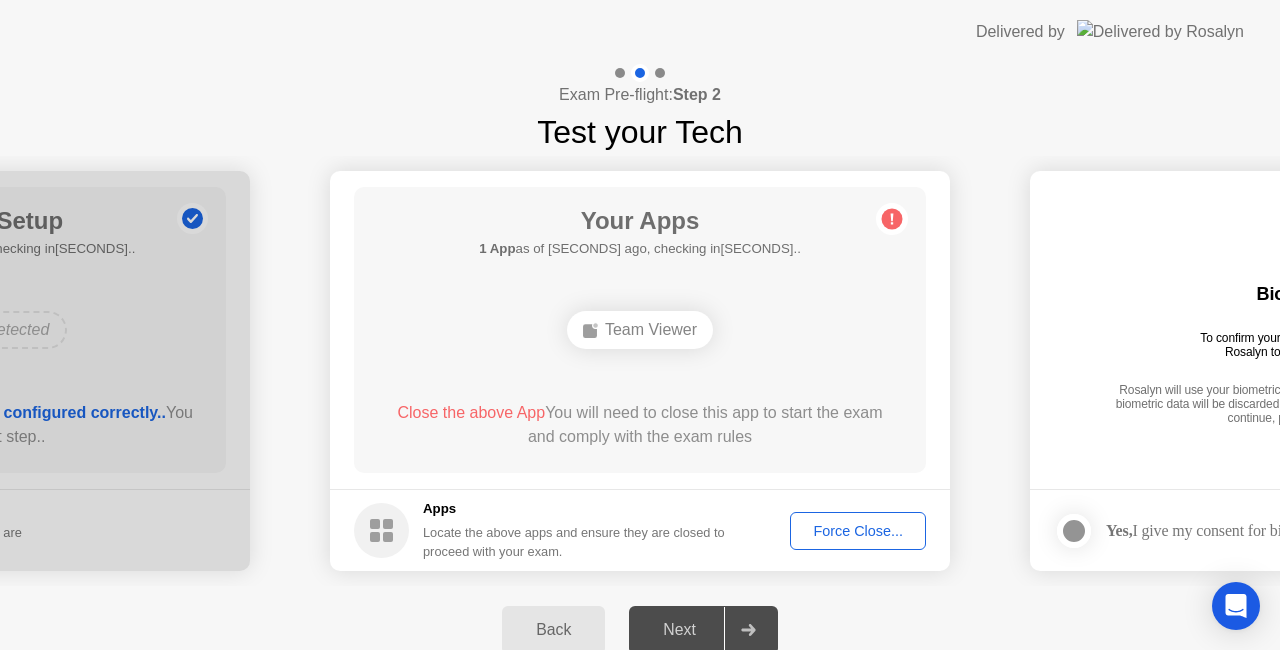 click on "Next" 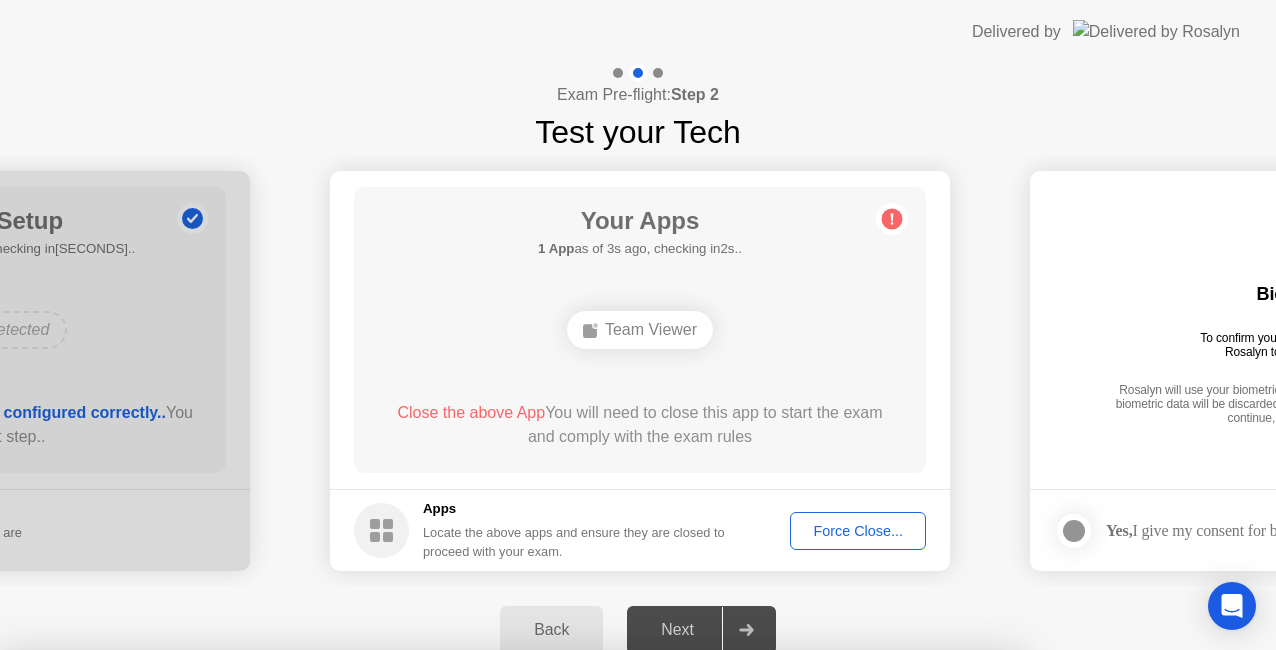 click on "Confirm" at bounding box center (577, 926) 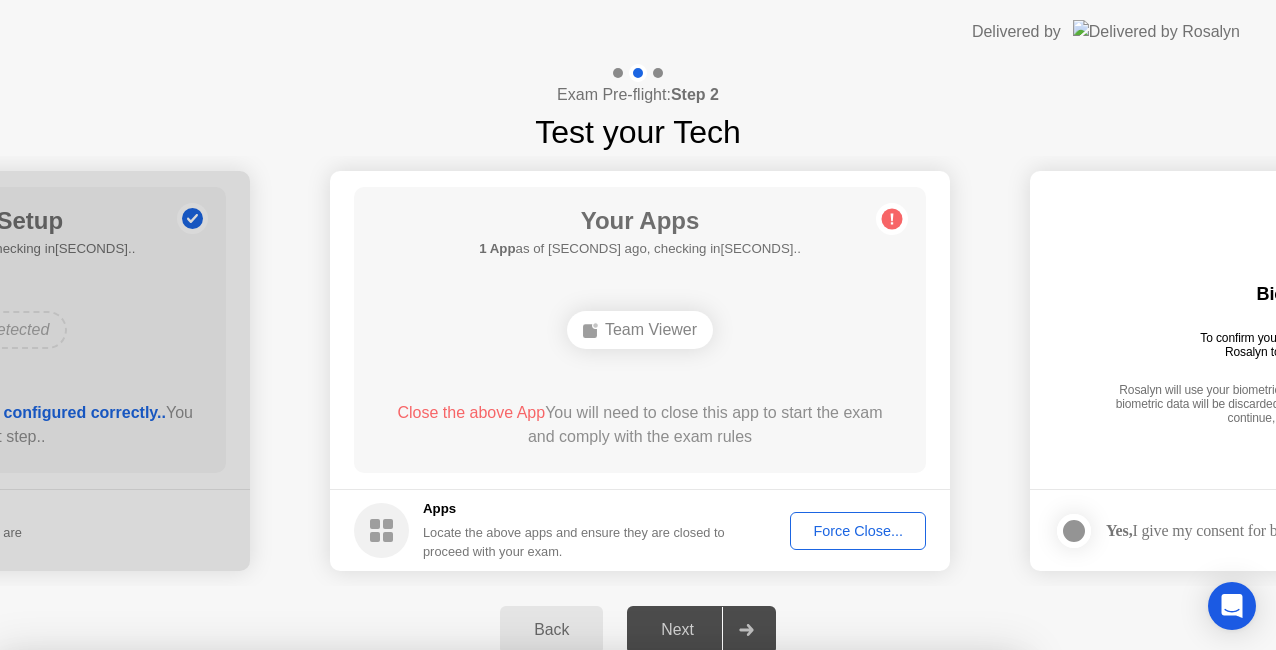 drag, startPoint x: 638, startPoint y: 370, endPoint x: 634, endPoint y: 390, distance: 20.396078 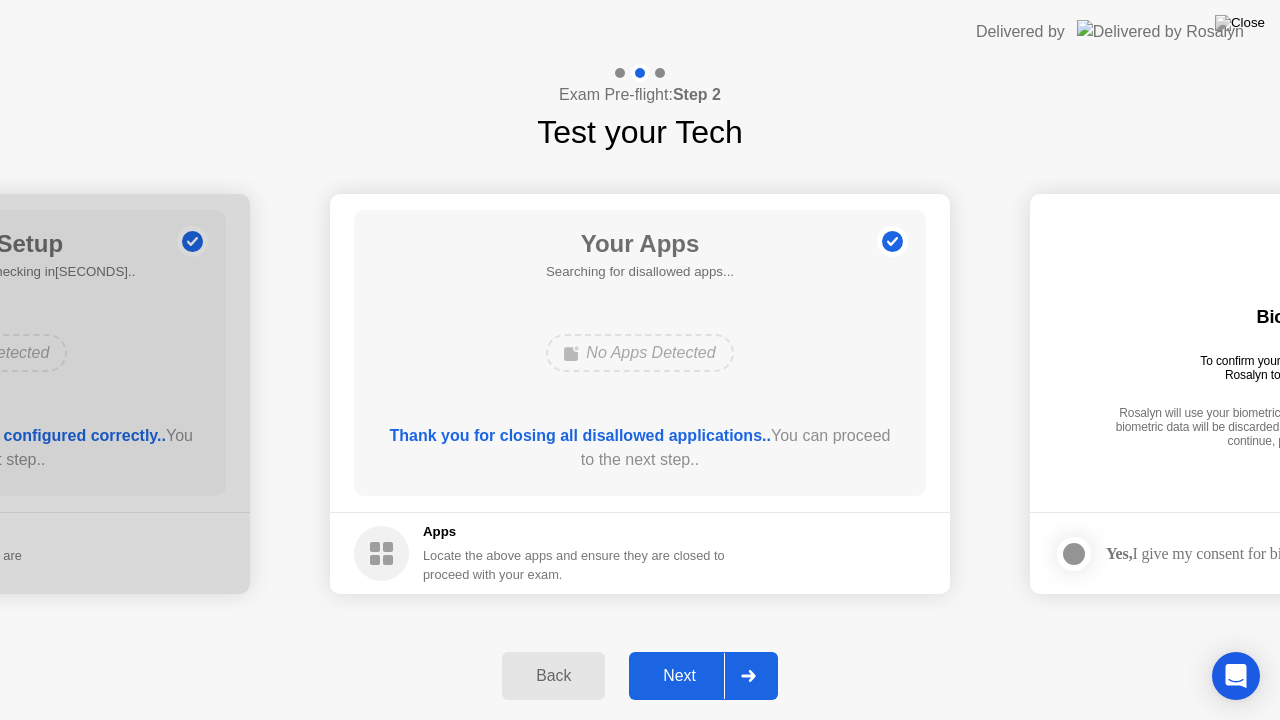 click on "Next" 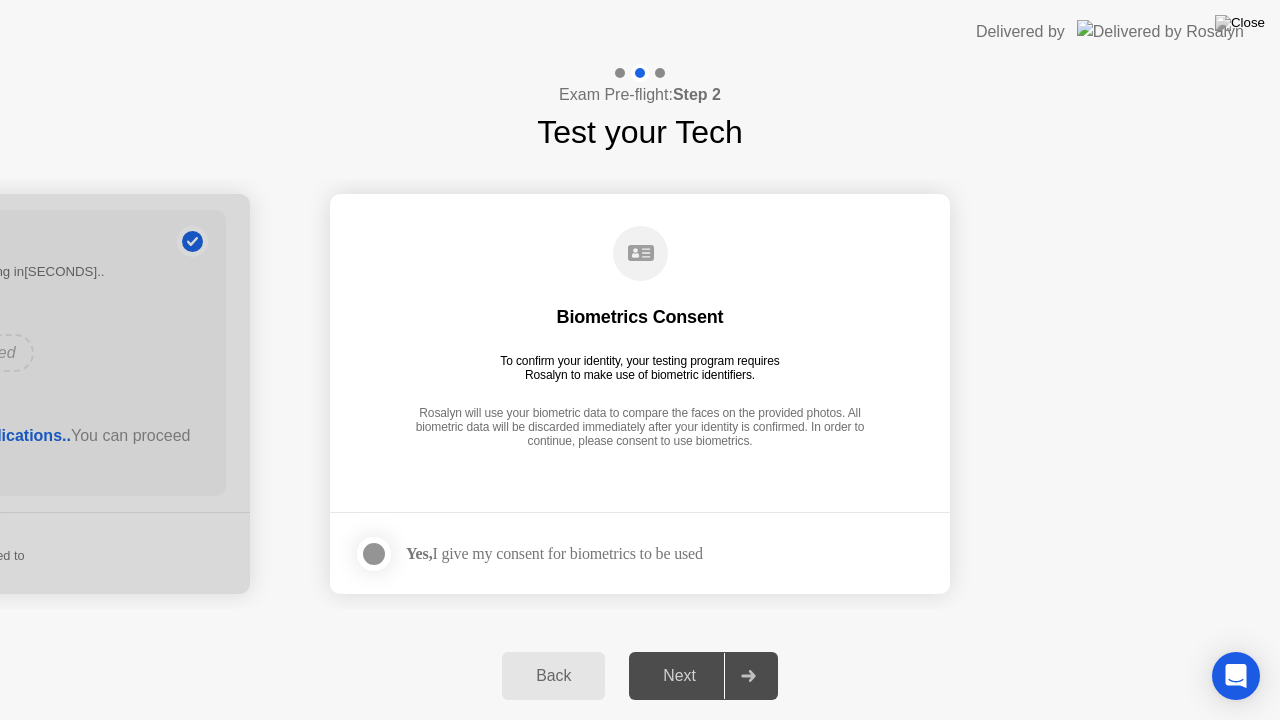 click 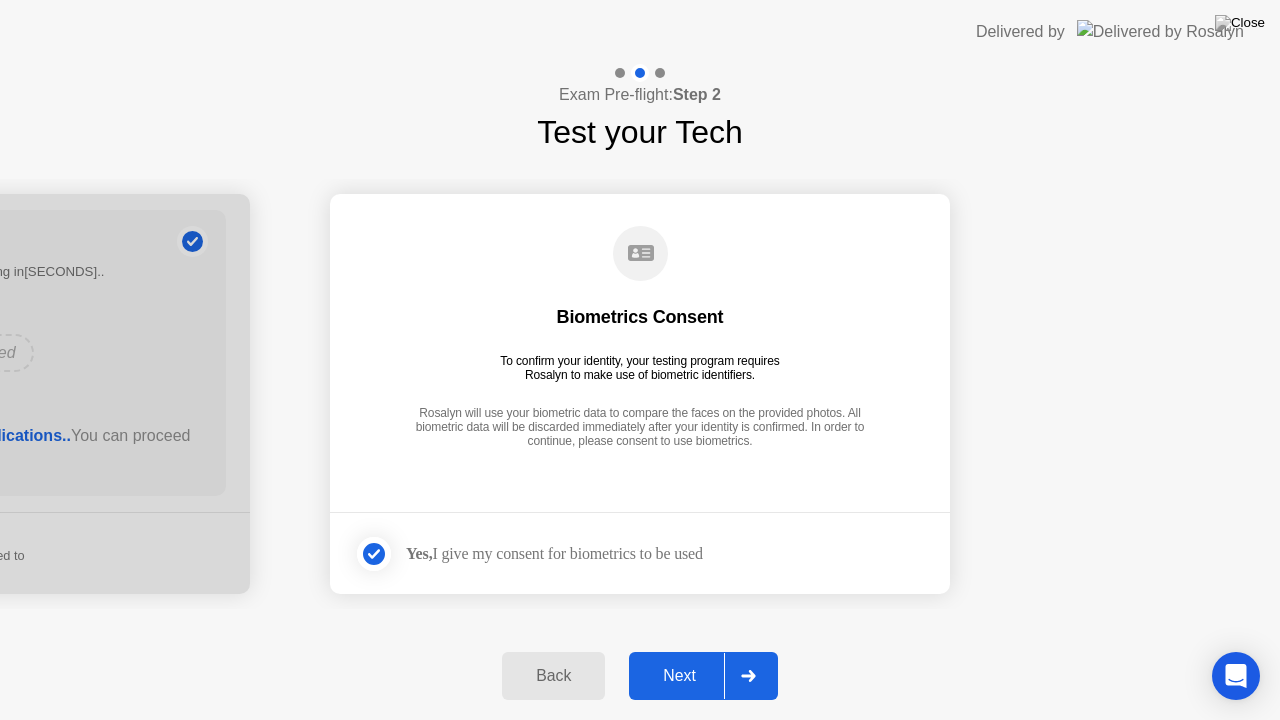 click on "Next" 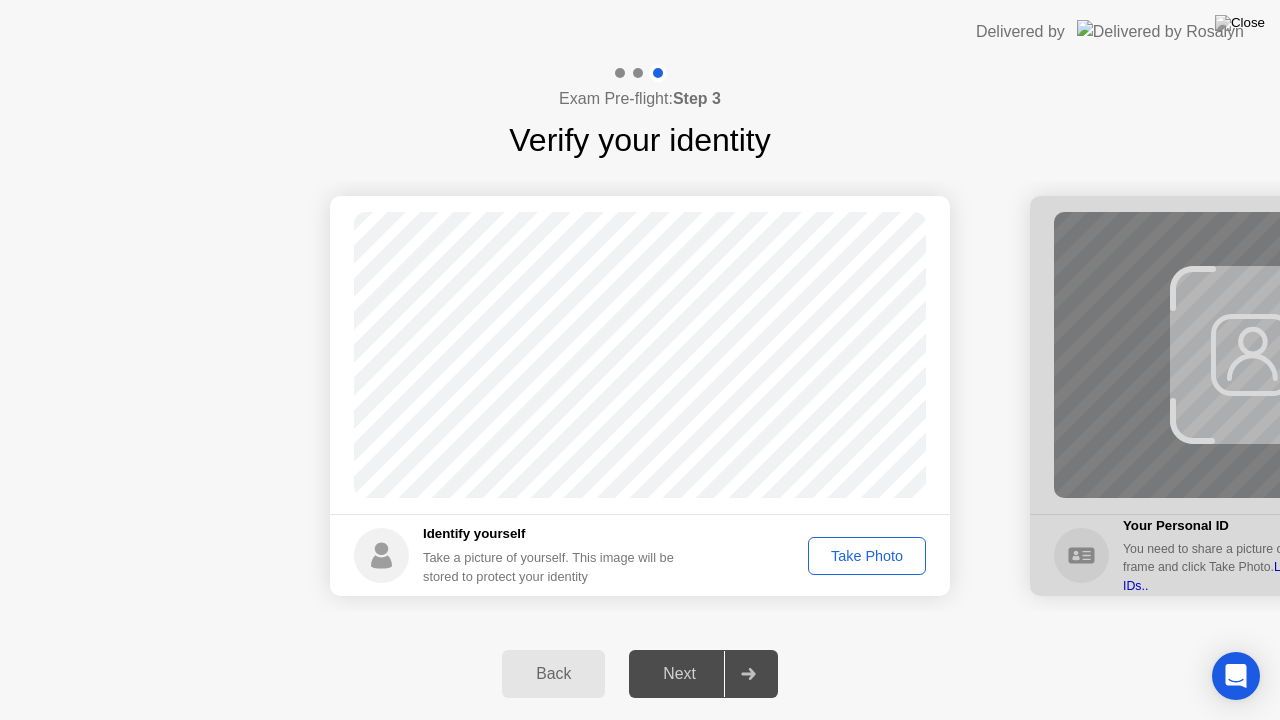 click on "Take Photo" 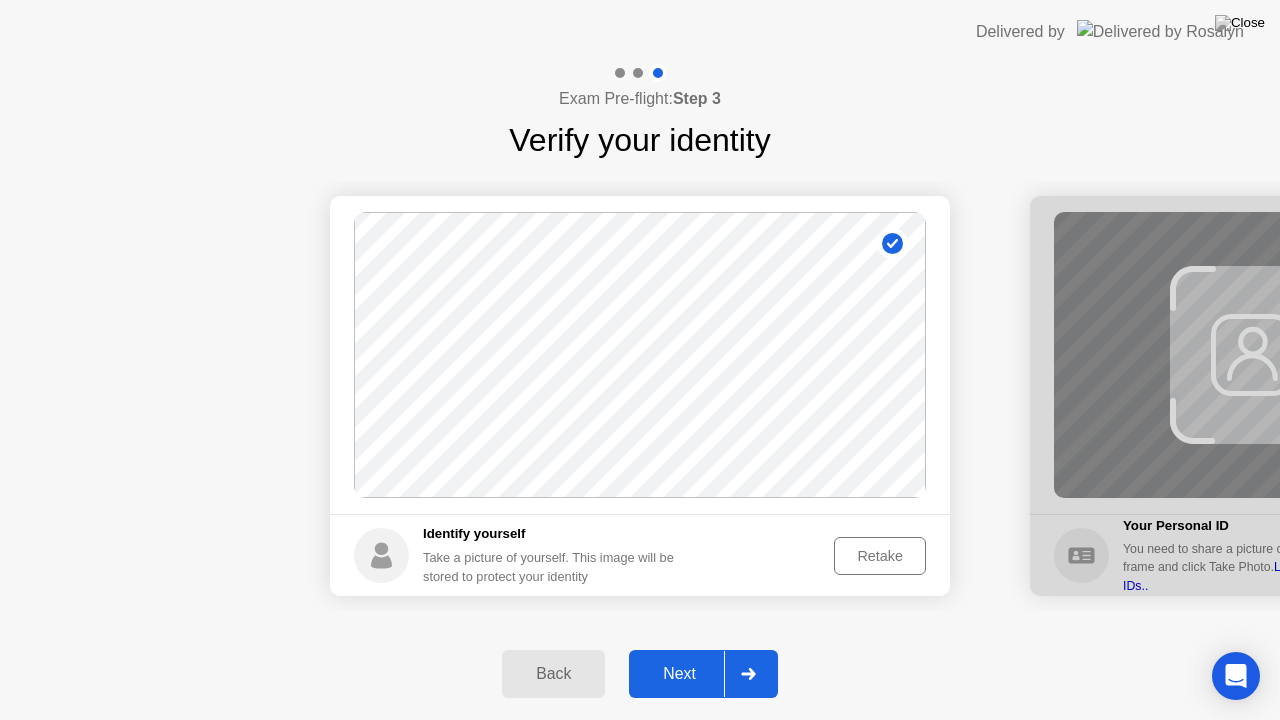 click on "Next" 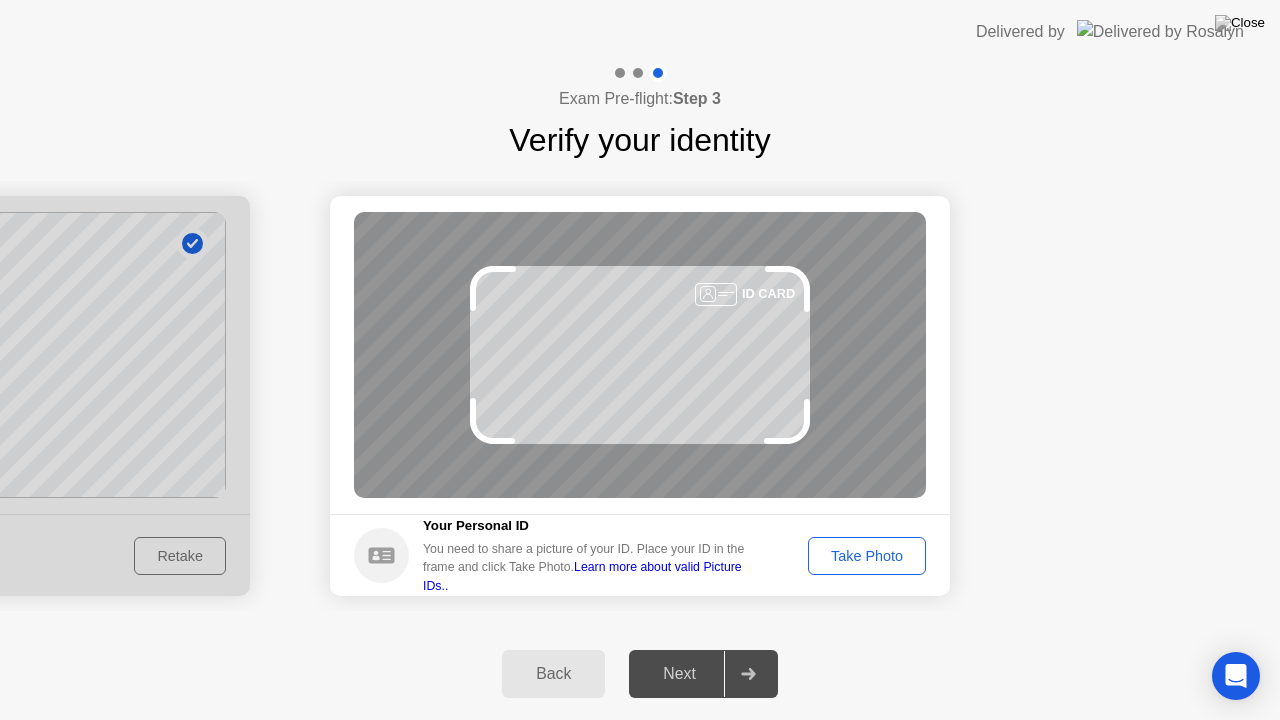 click on "Take Photo" 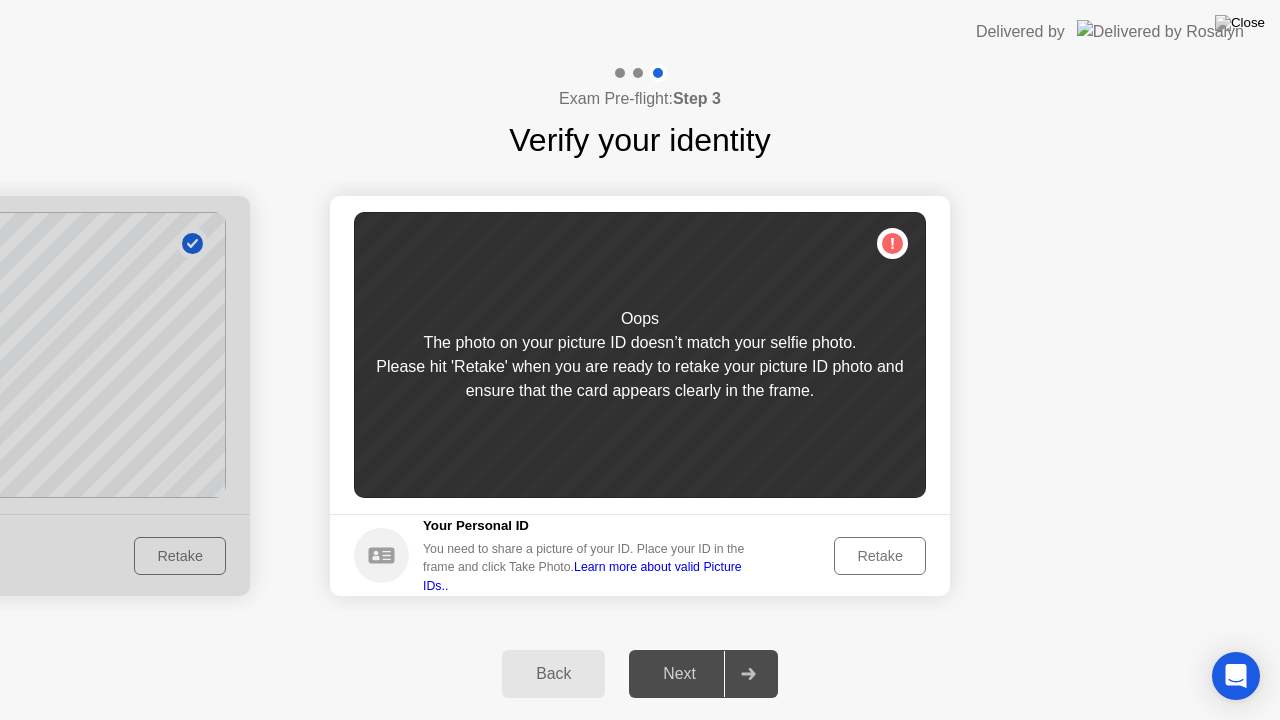 click on "Retake" 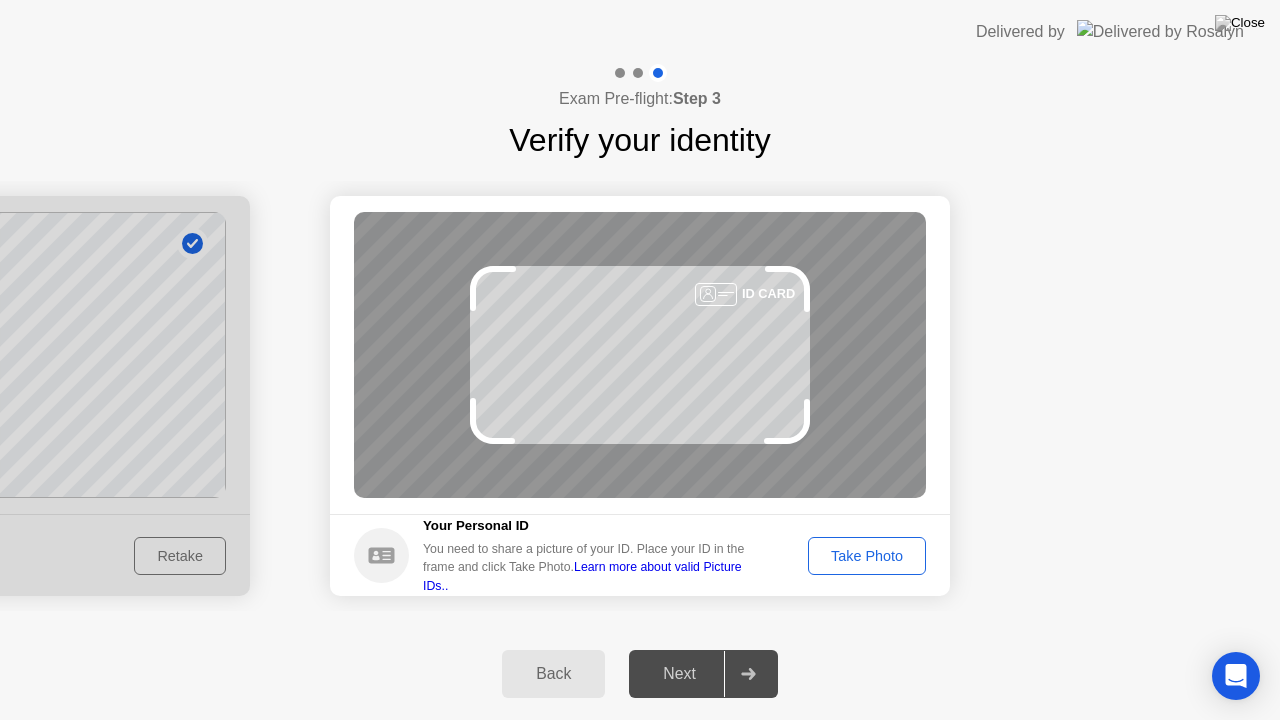 click on "Take Photo" 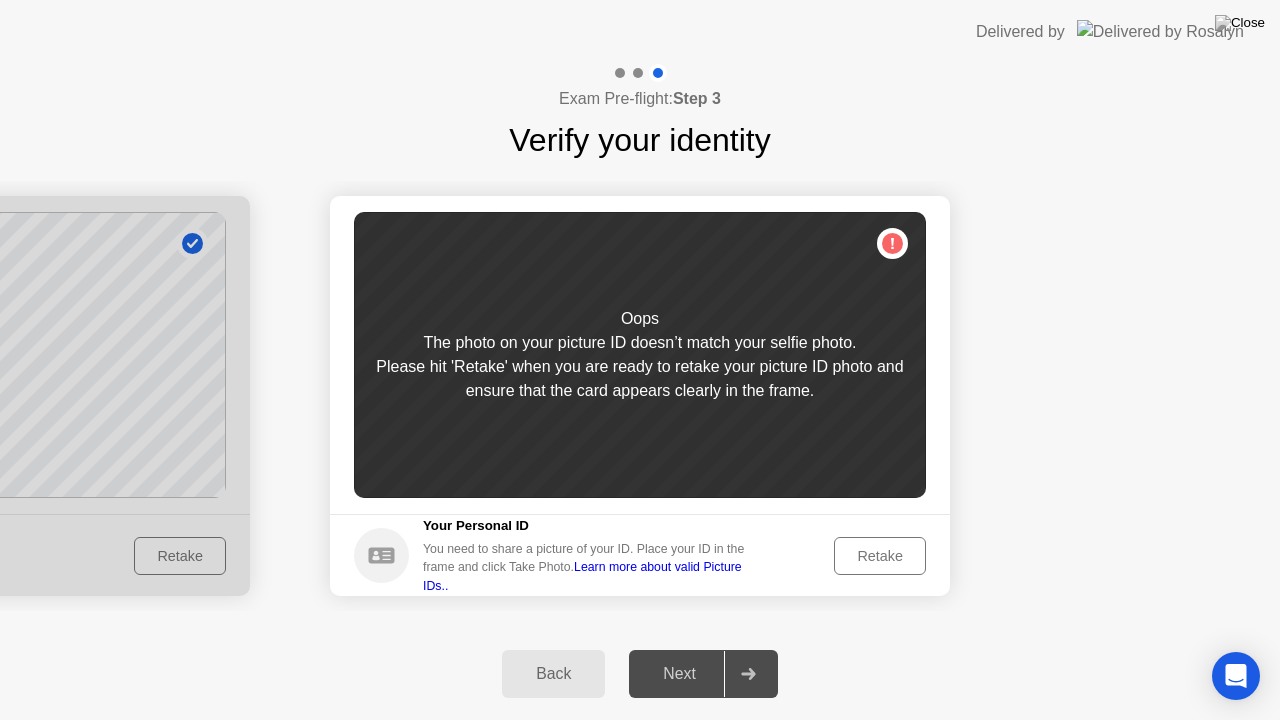 click on "Back" 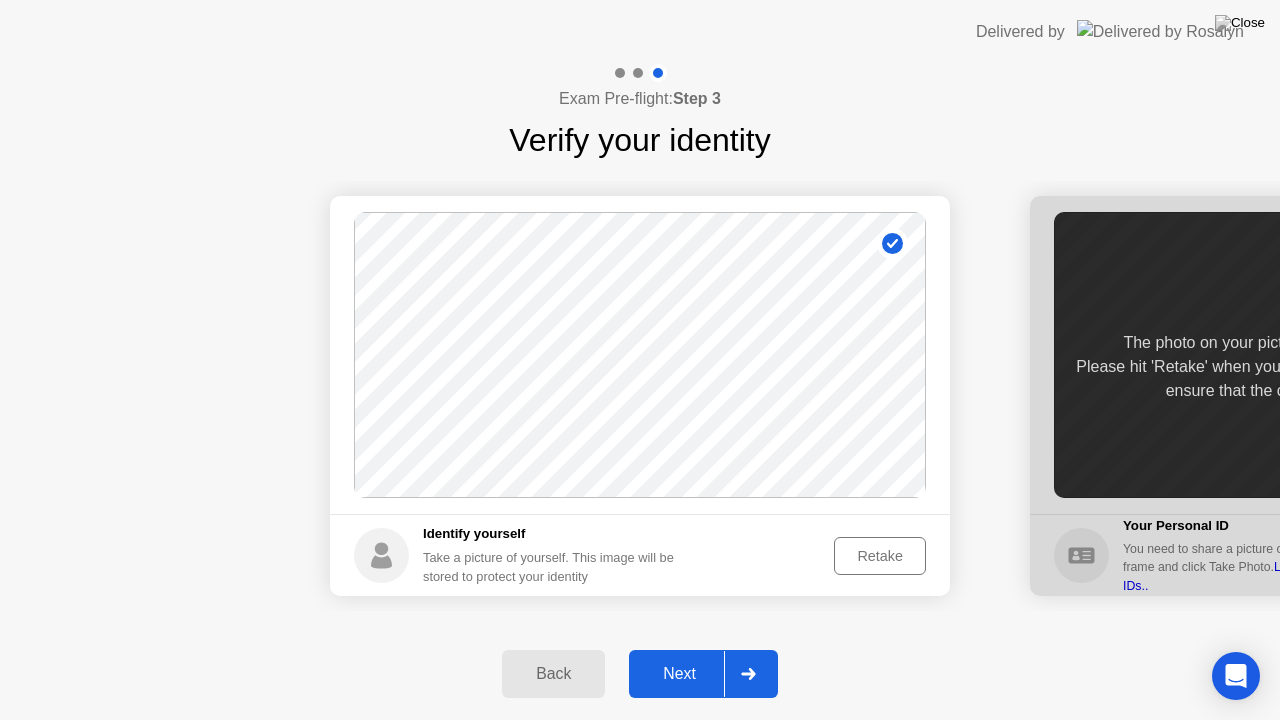 click on "Retake" 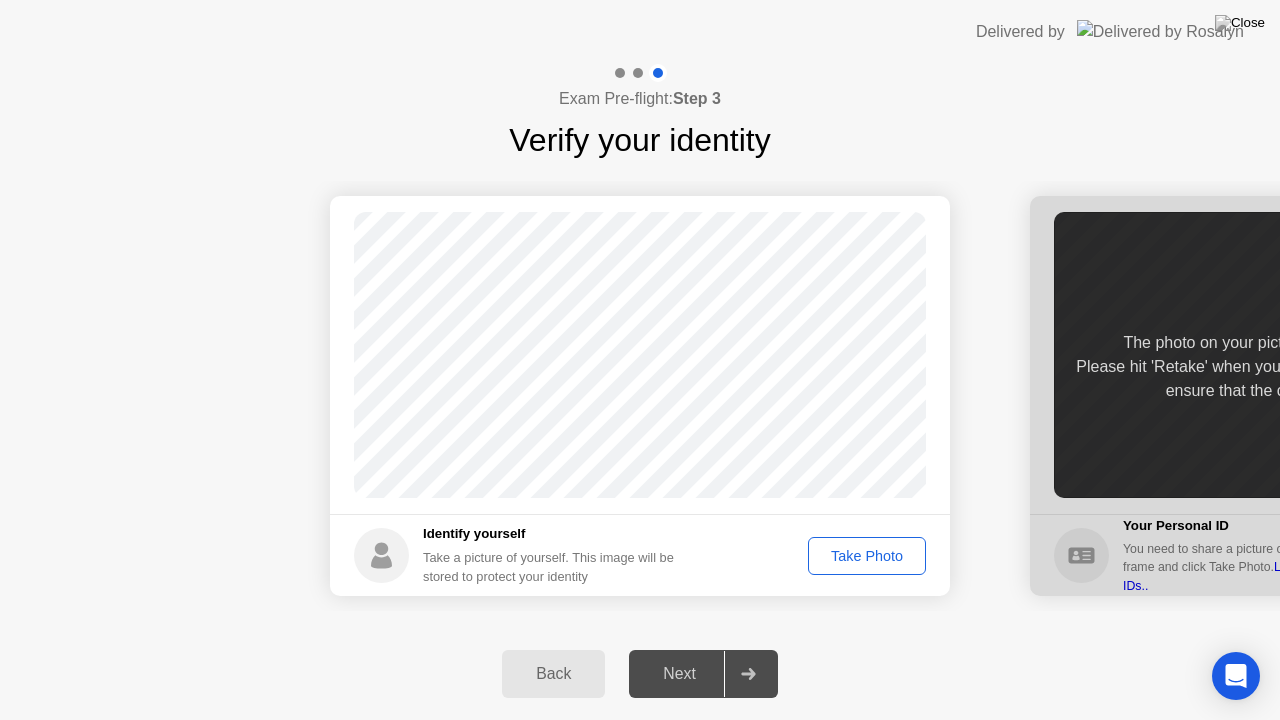 click on "Take Photo" 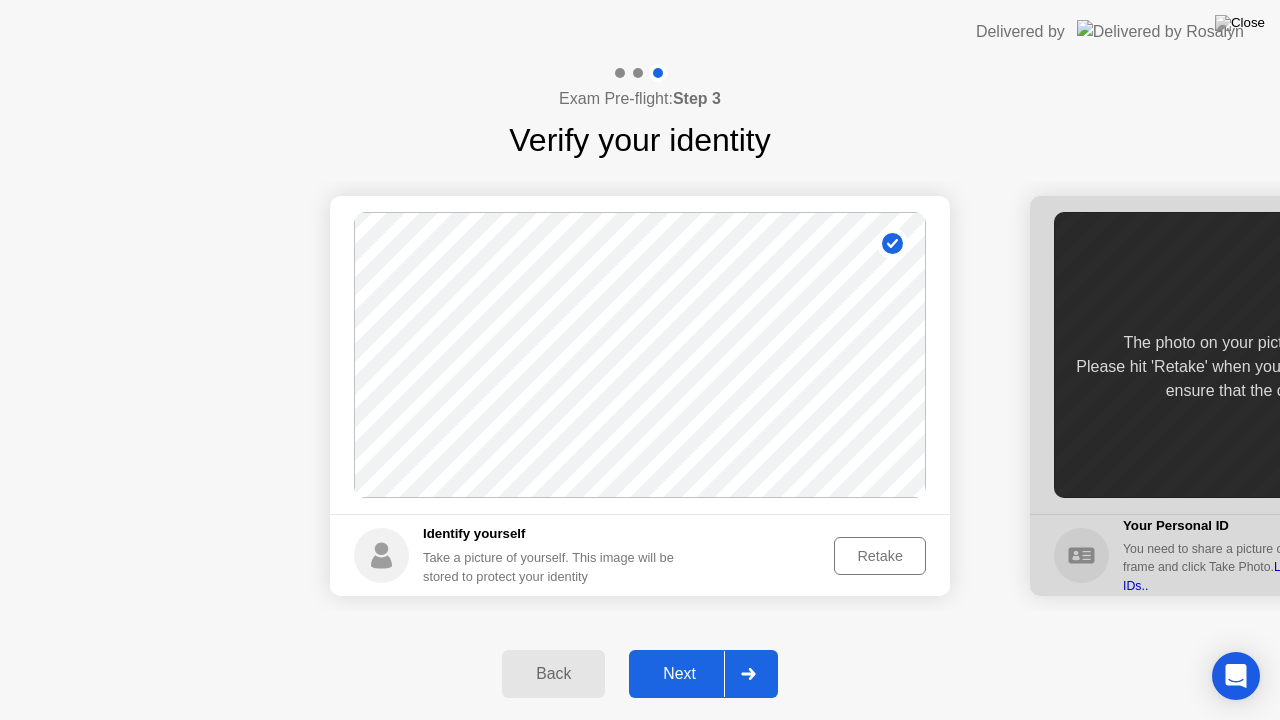 click on "Retake" 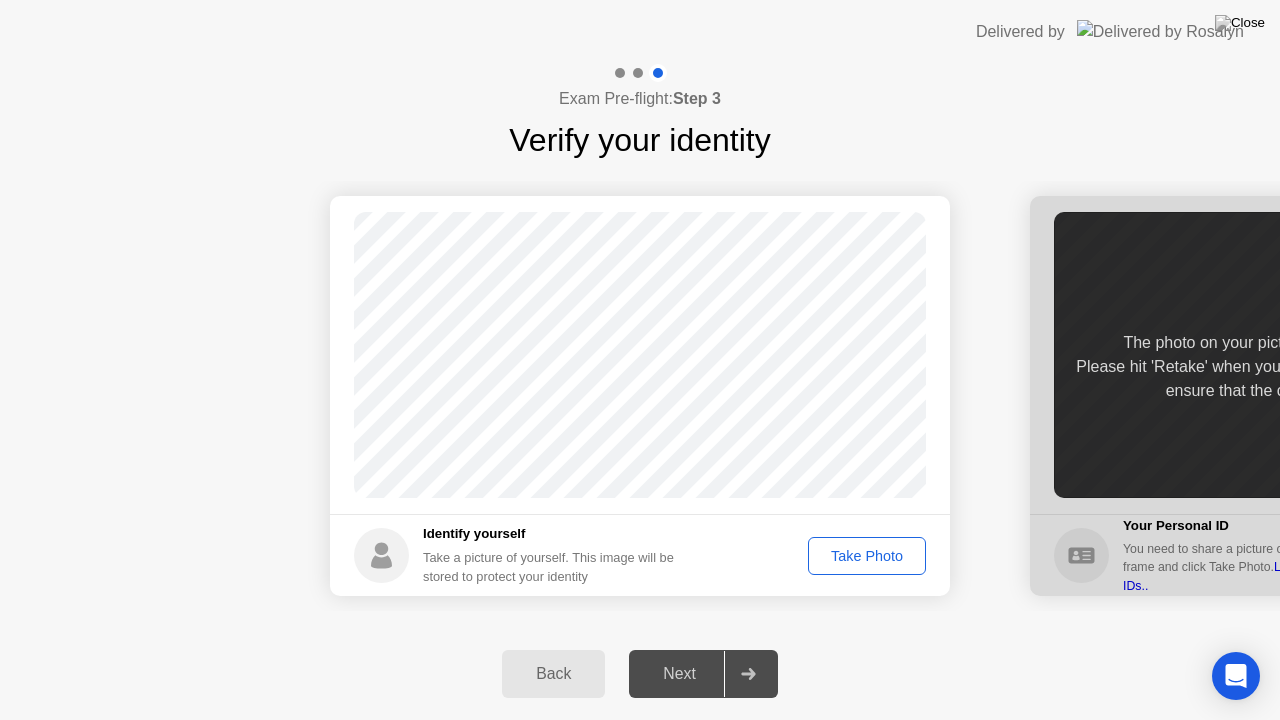 click on "Take Photo" 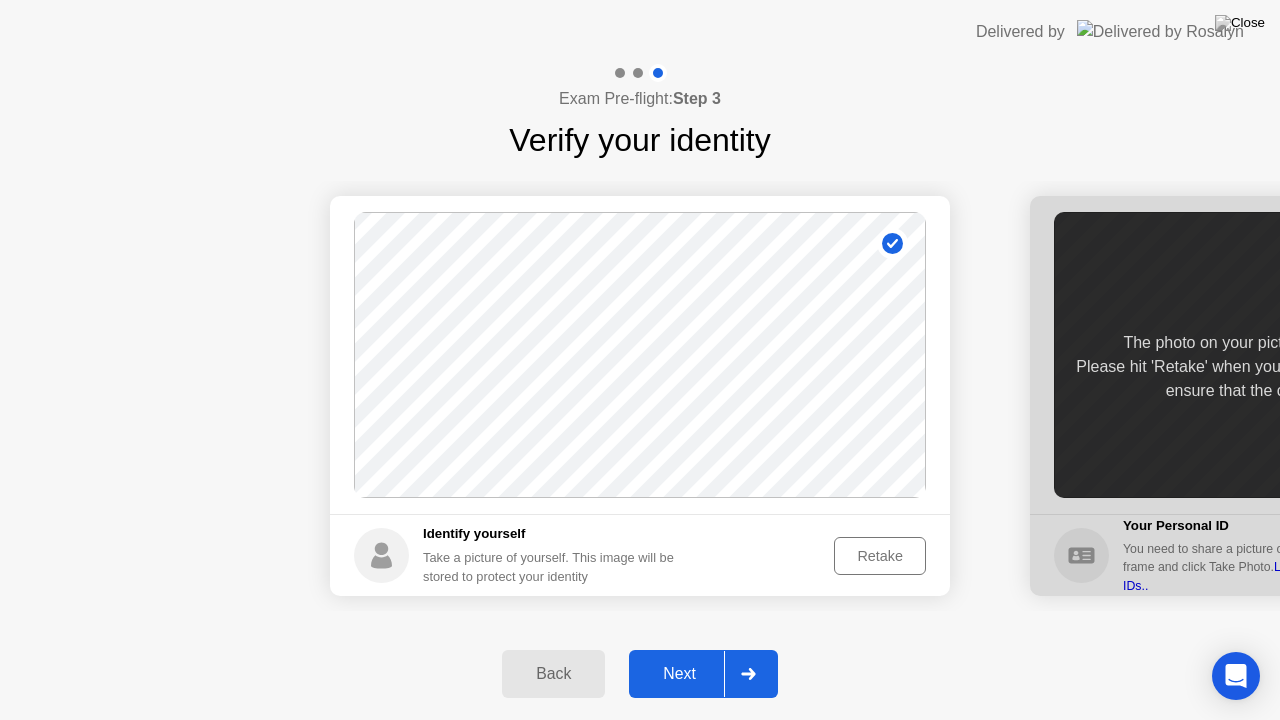 click on "Next" 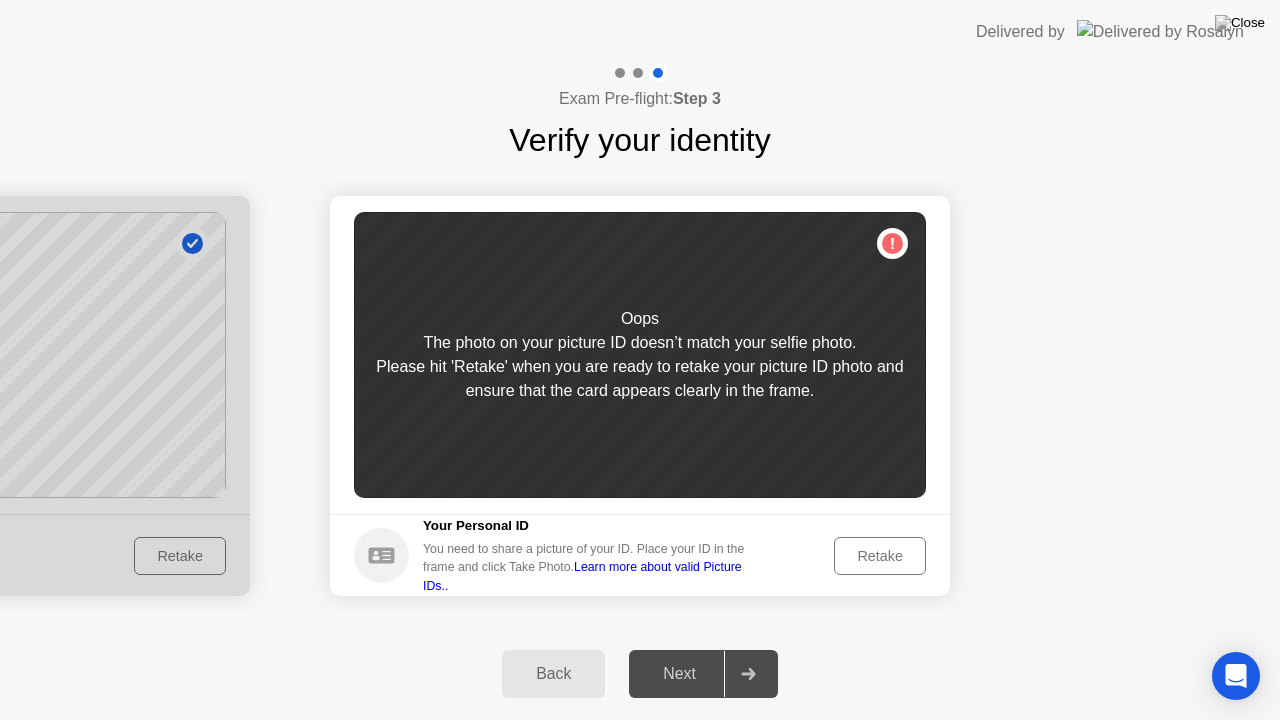 click on "Retake" 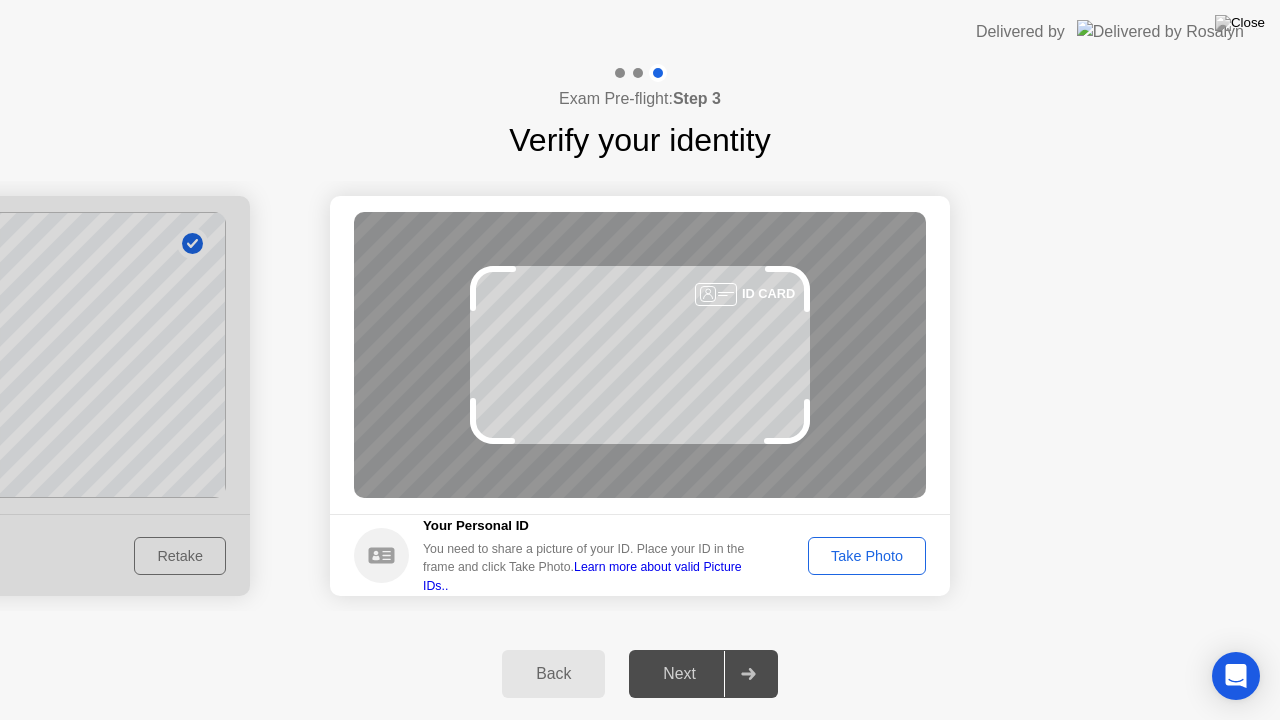 click on "Take Photo" 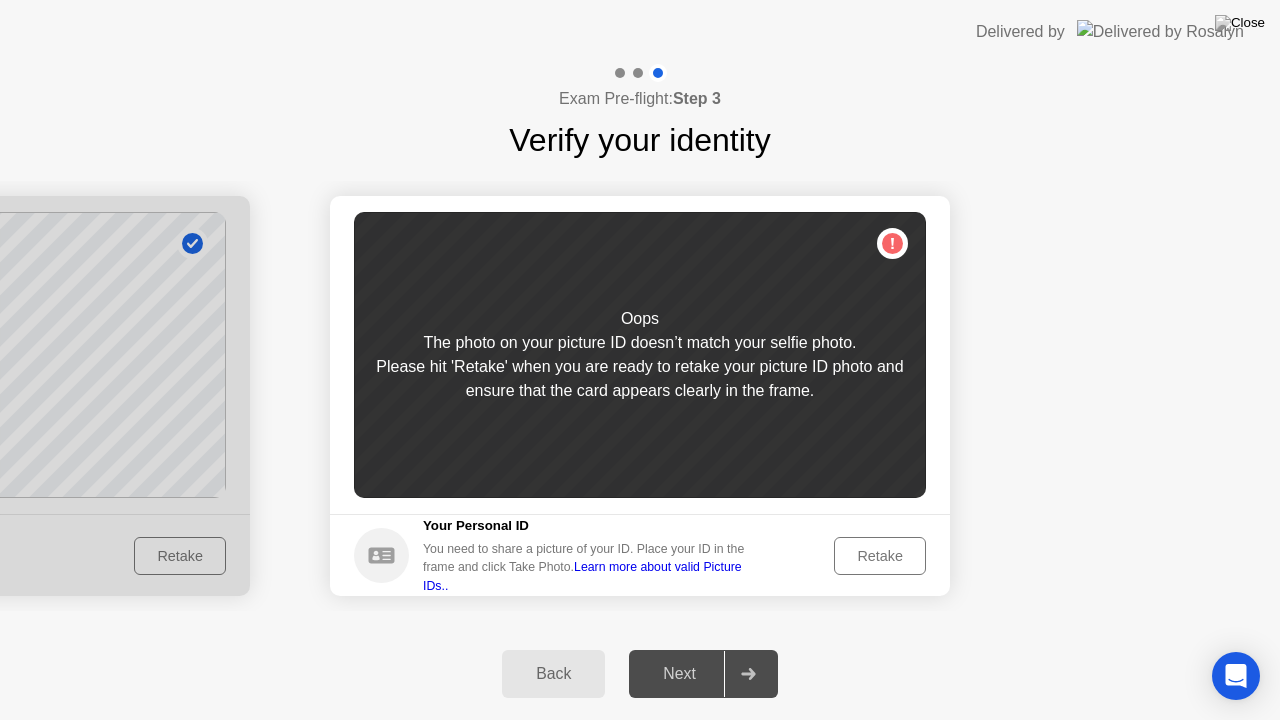 click on "Retake" 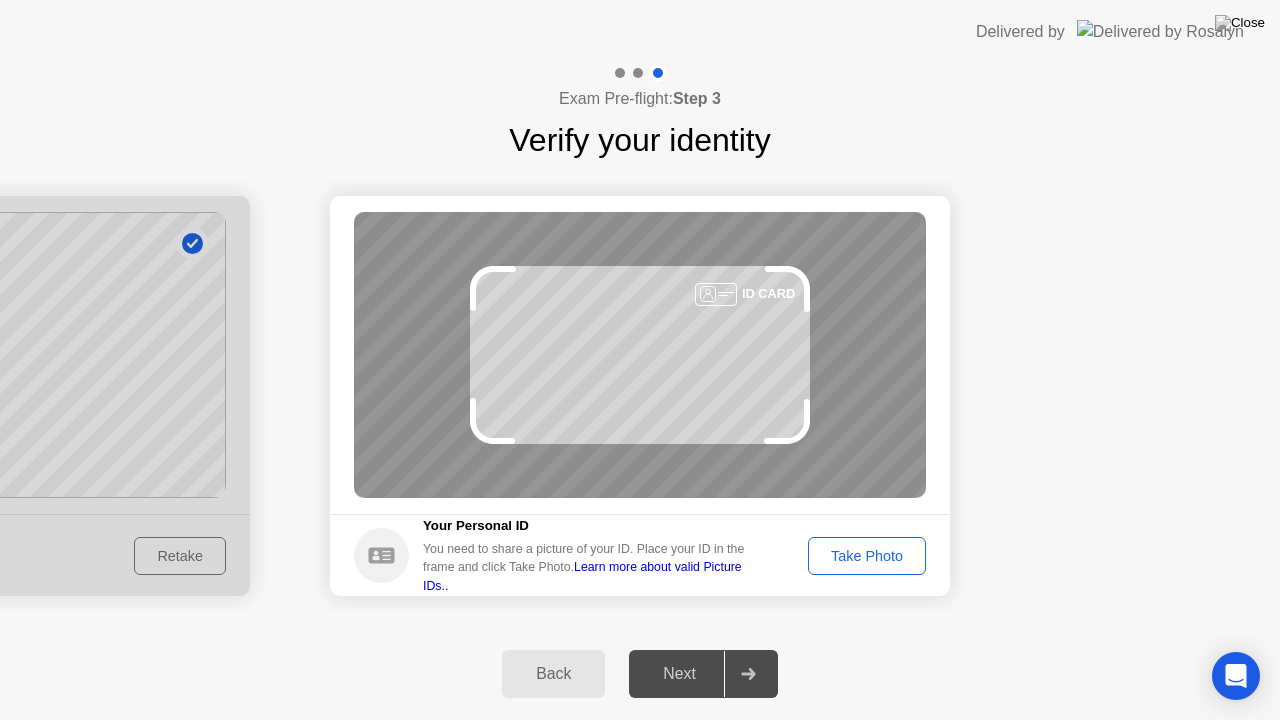 click on "Take Photo" 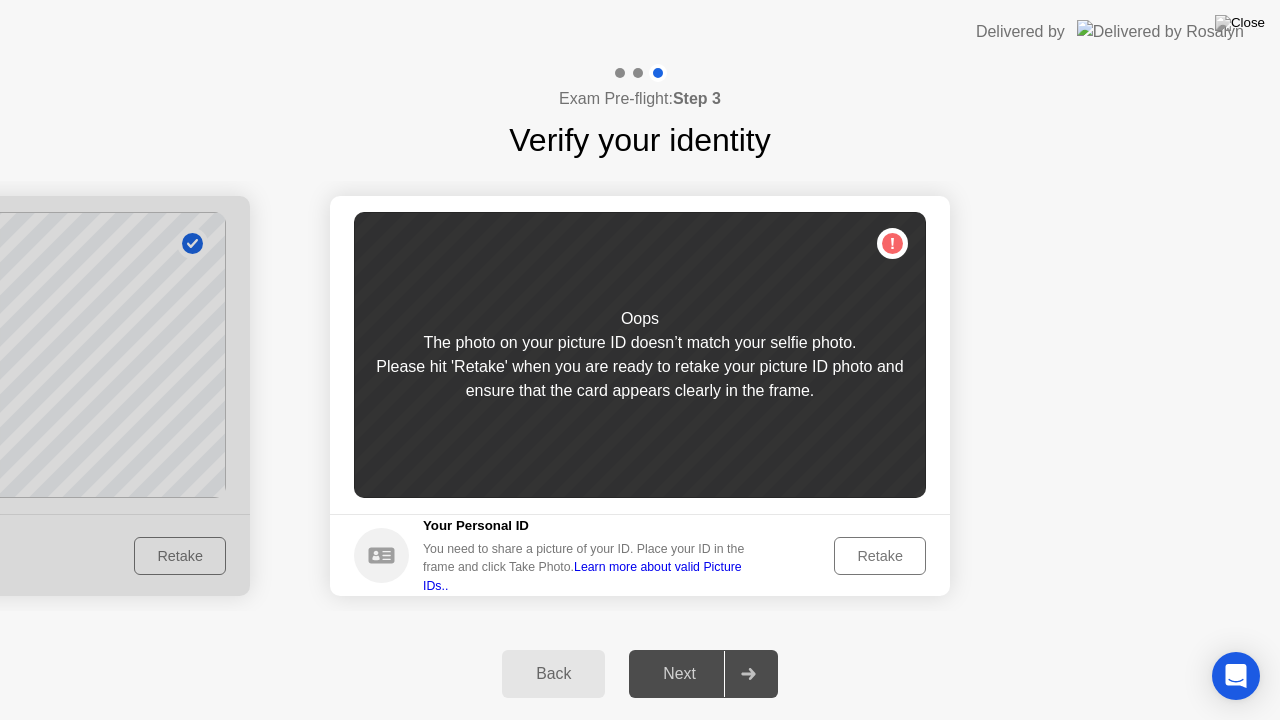 click on "Retake" 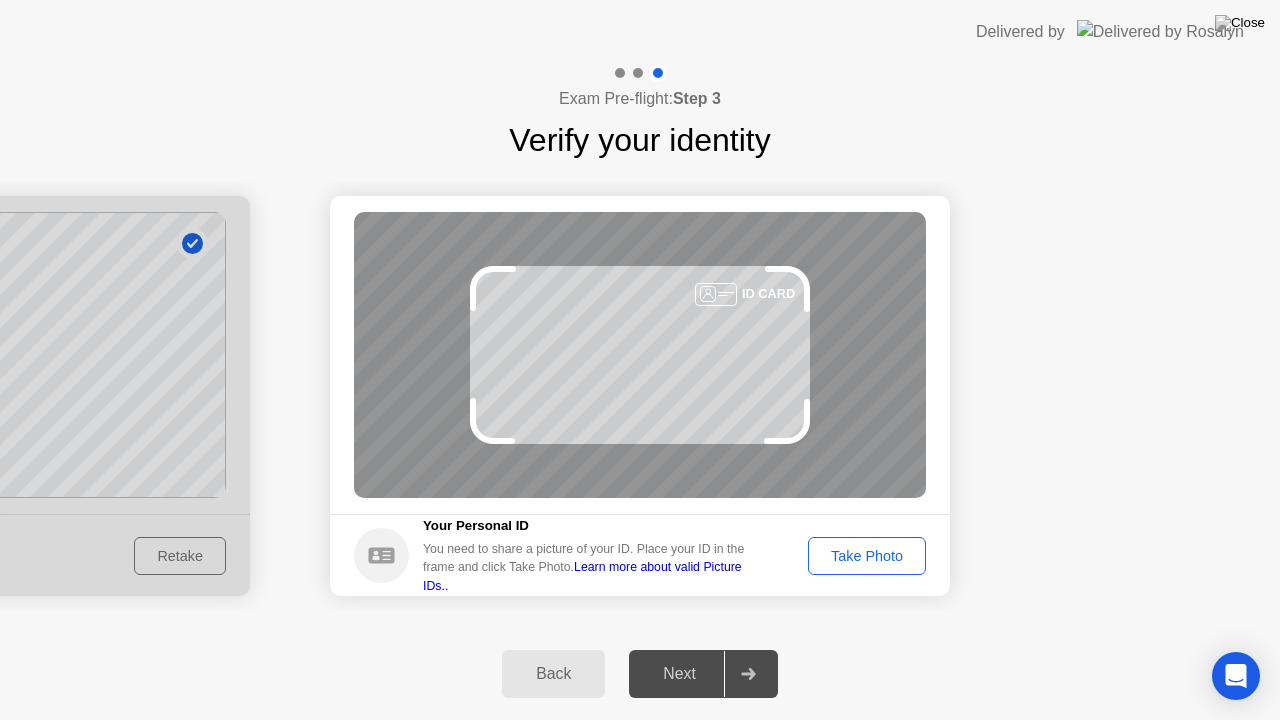 click on "Take Photo" 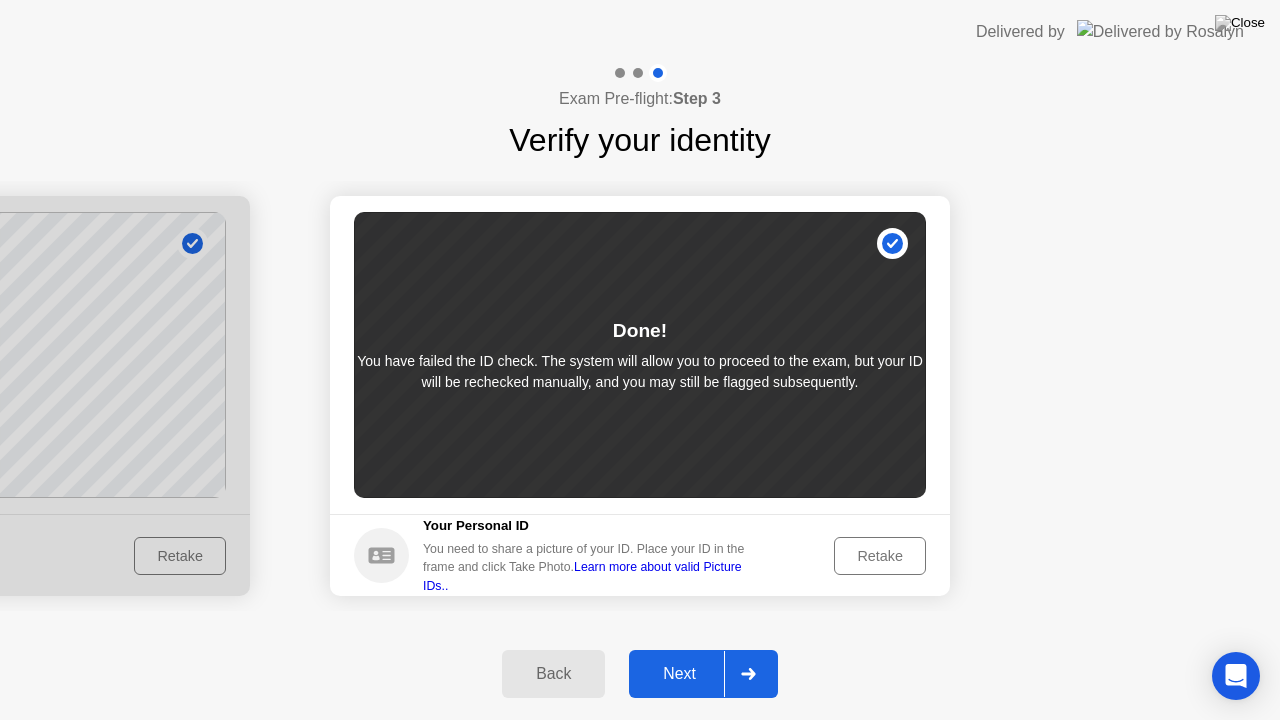click on "Next" 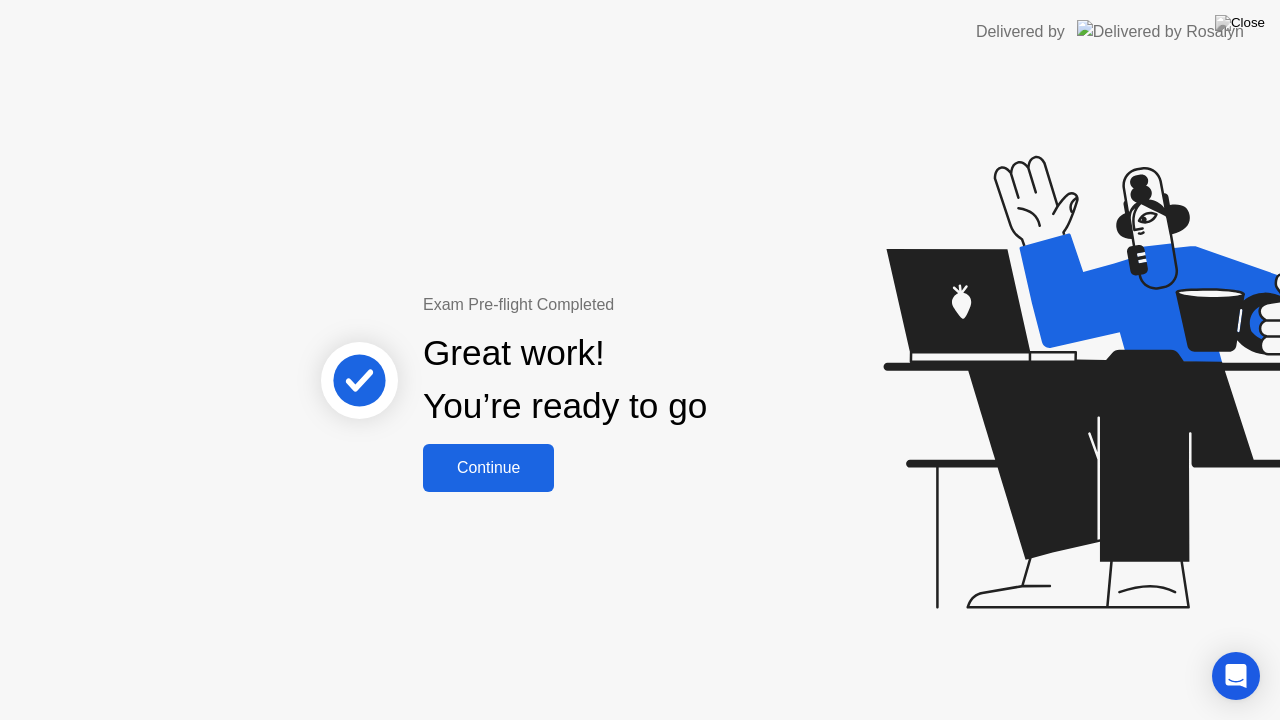click on "Continue" 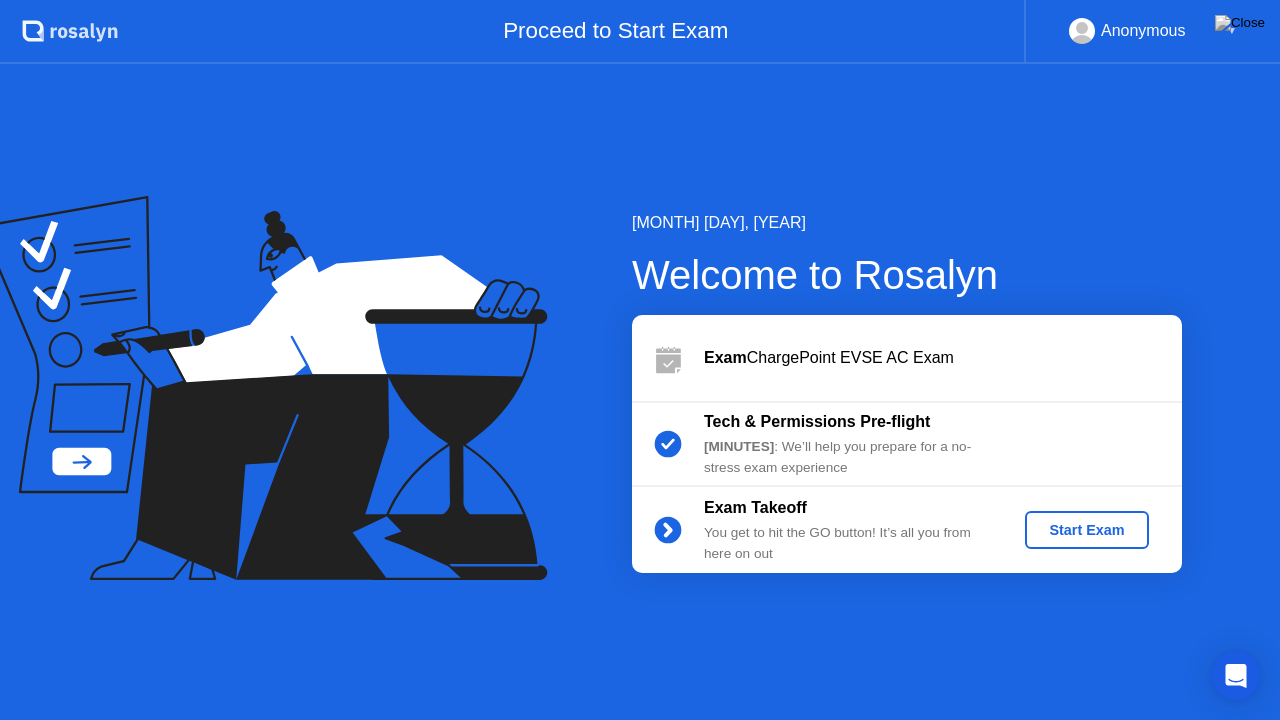 click on "Start Exam" 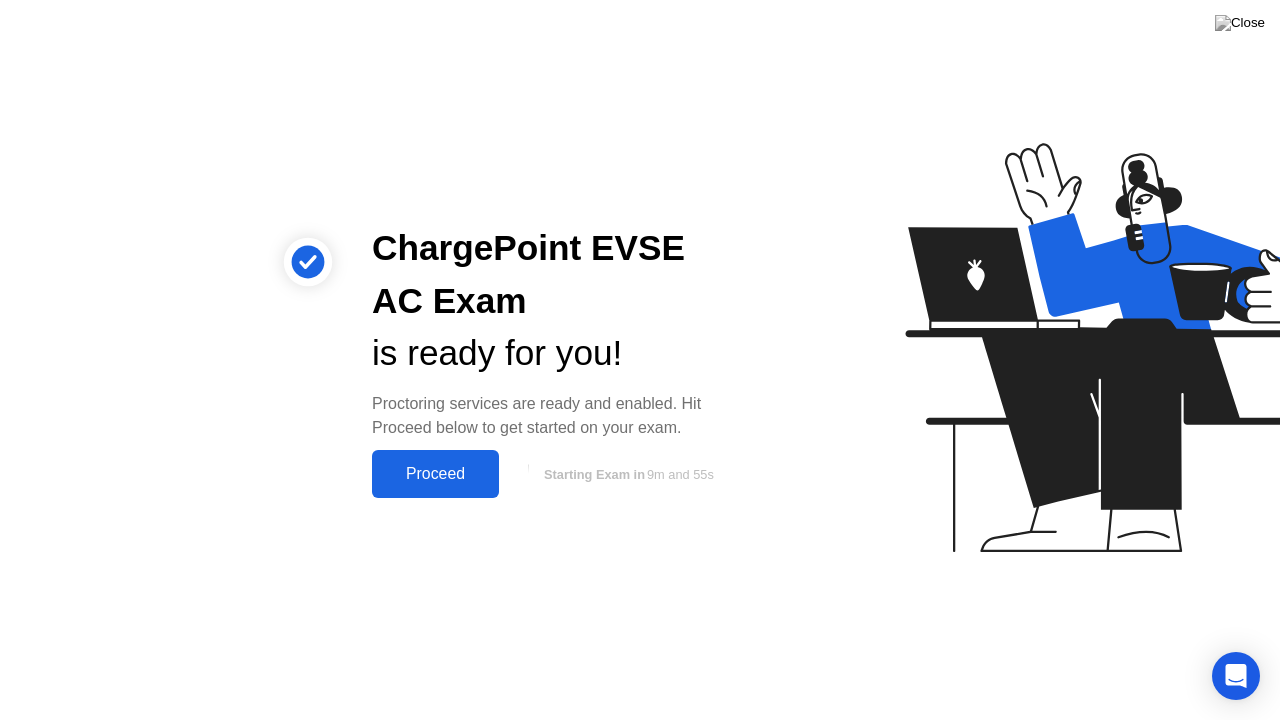 click on "Proceed" 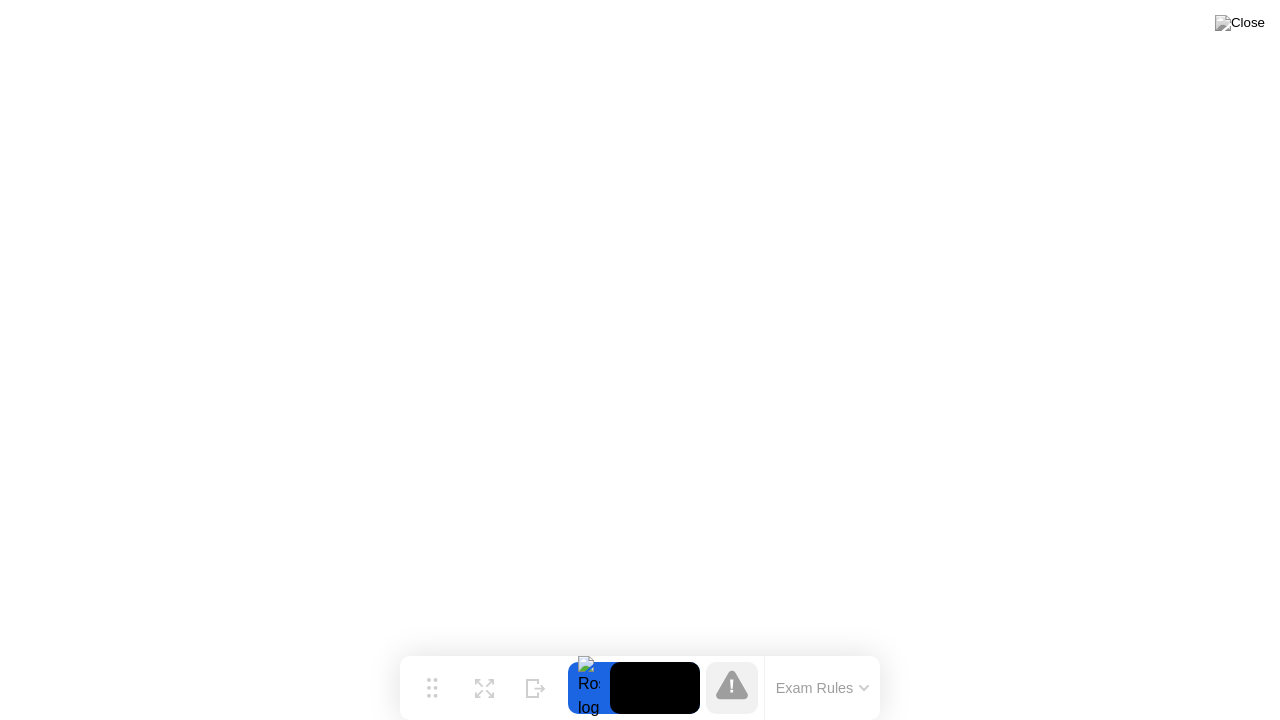 click on "Exam Rules" 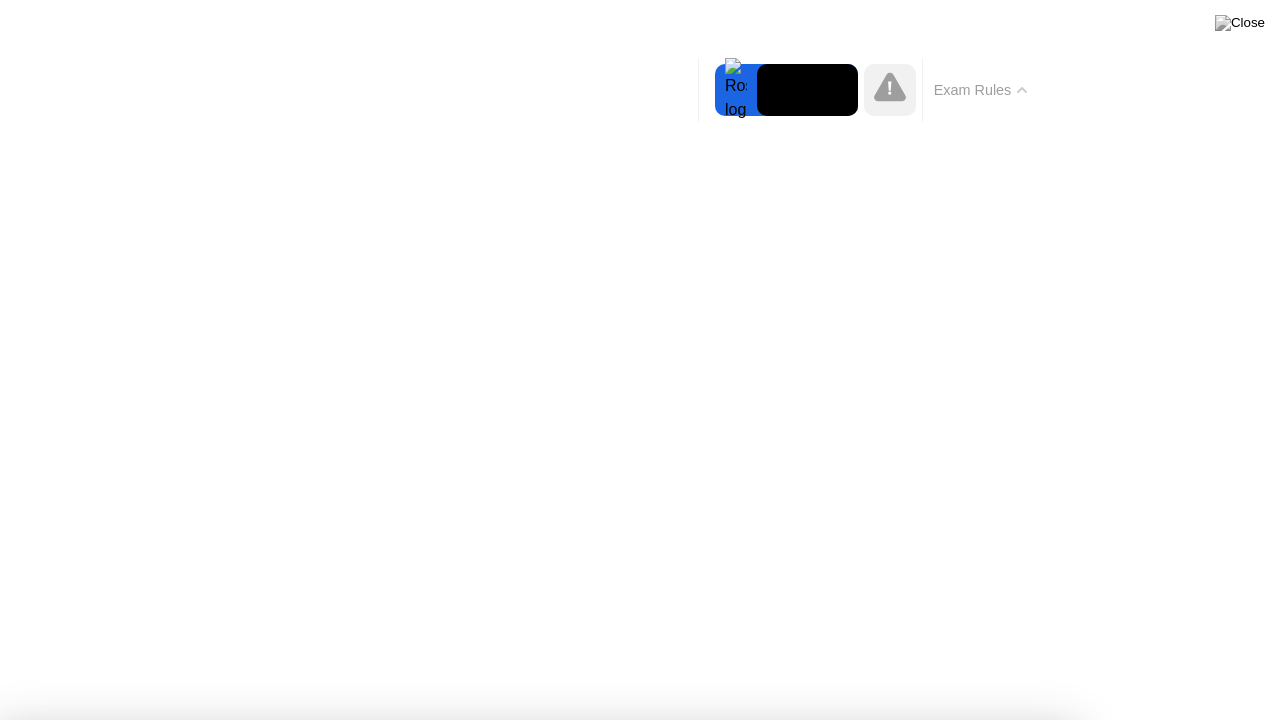 click on "Got it!" at bounding box center (537, 1289) 